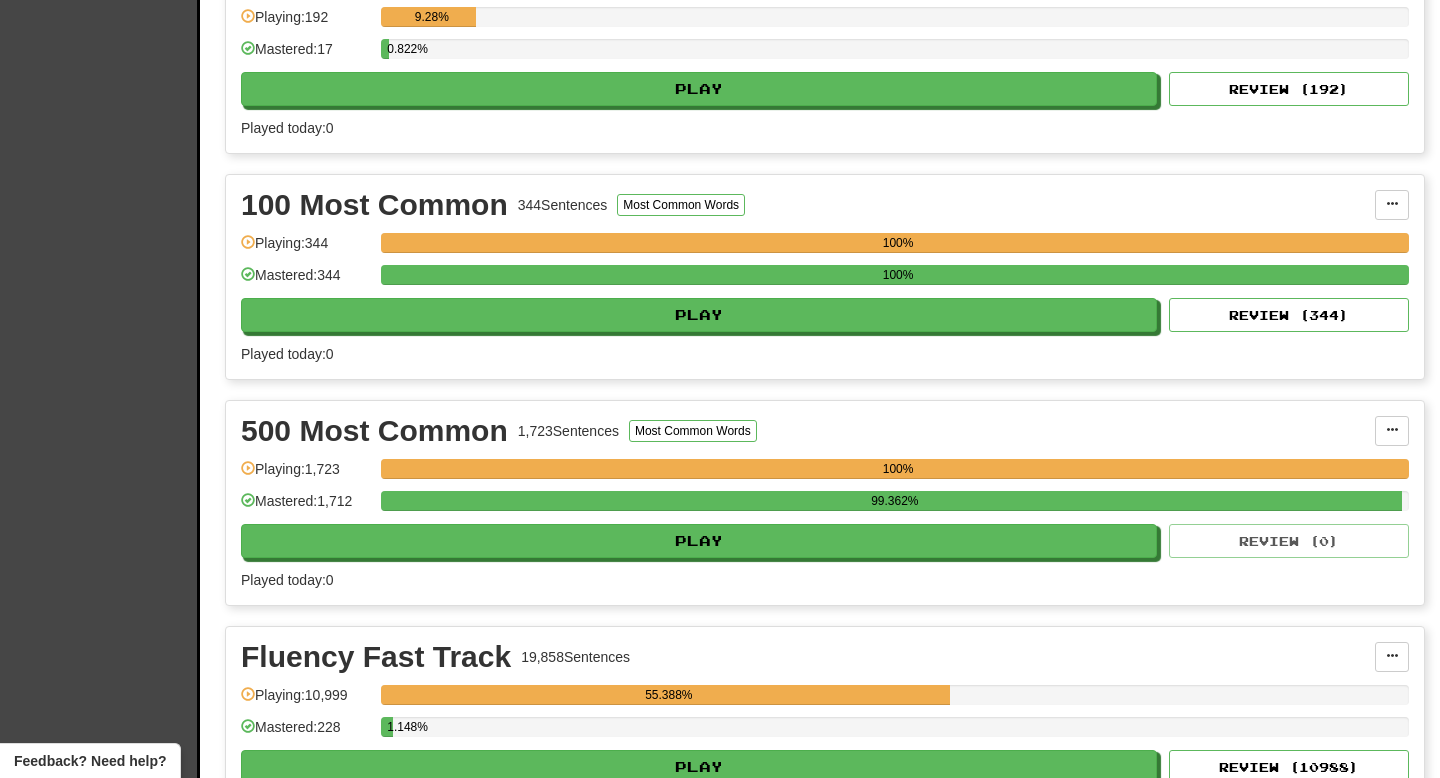 scroll, scrollTop: 1192, scrollLeft: 0, axis: vertical 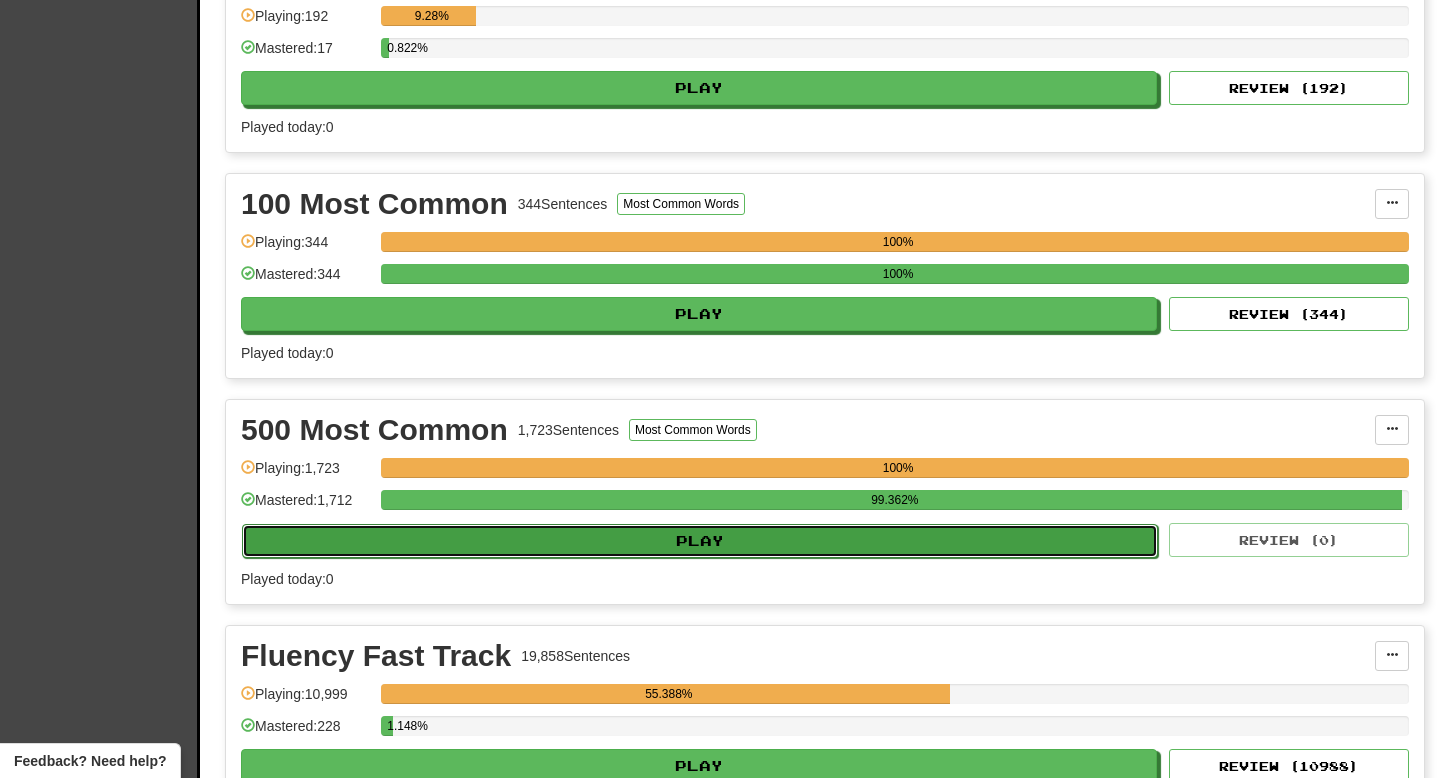 click on "Play" at bounding box center [700, 541] 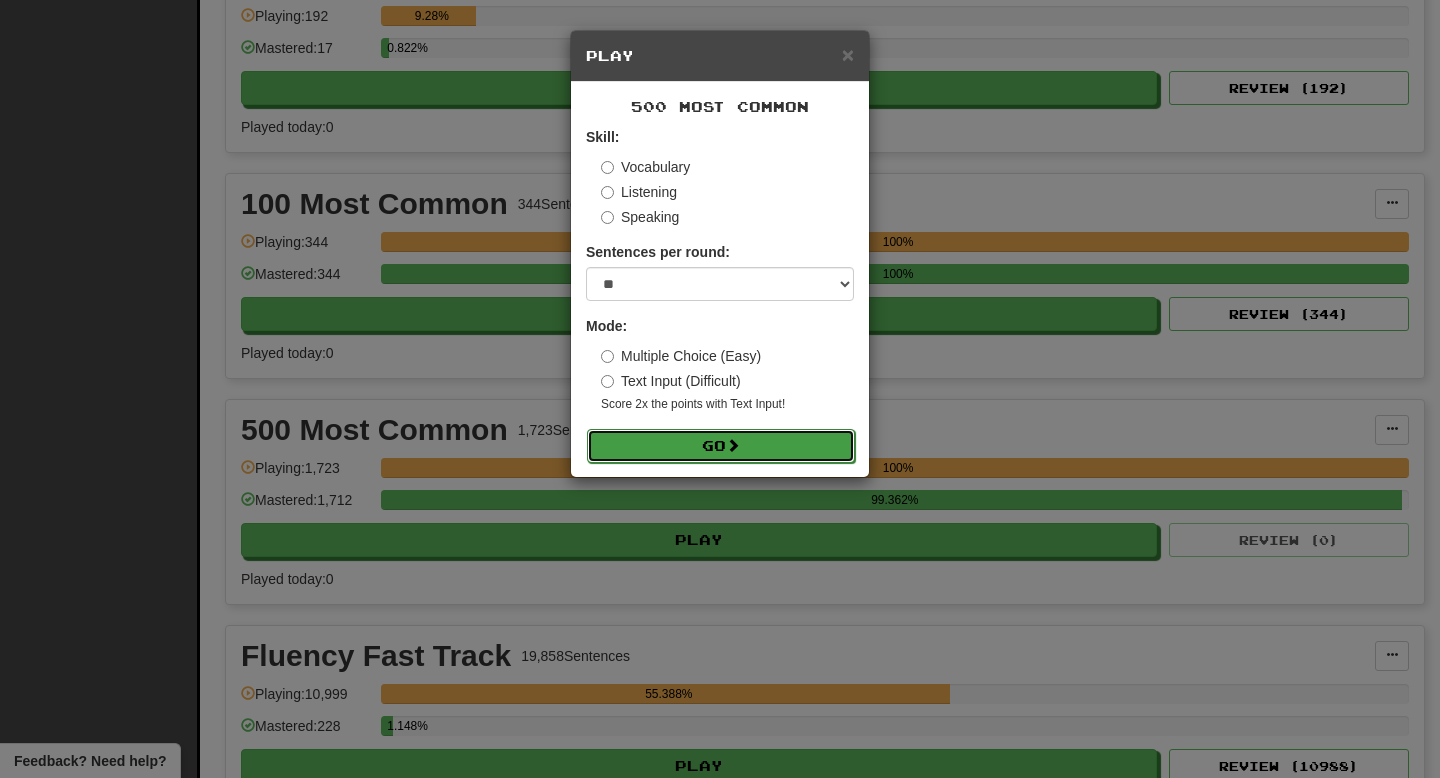 click on "Go" at bounding box center [721, 446] 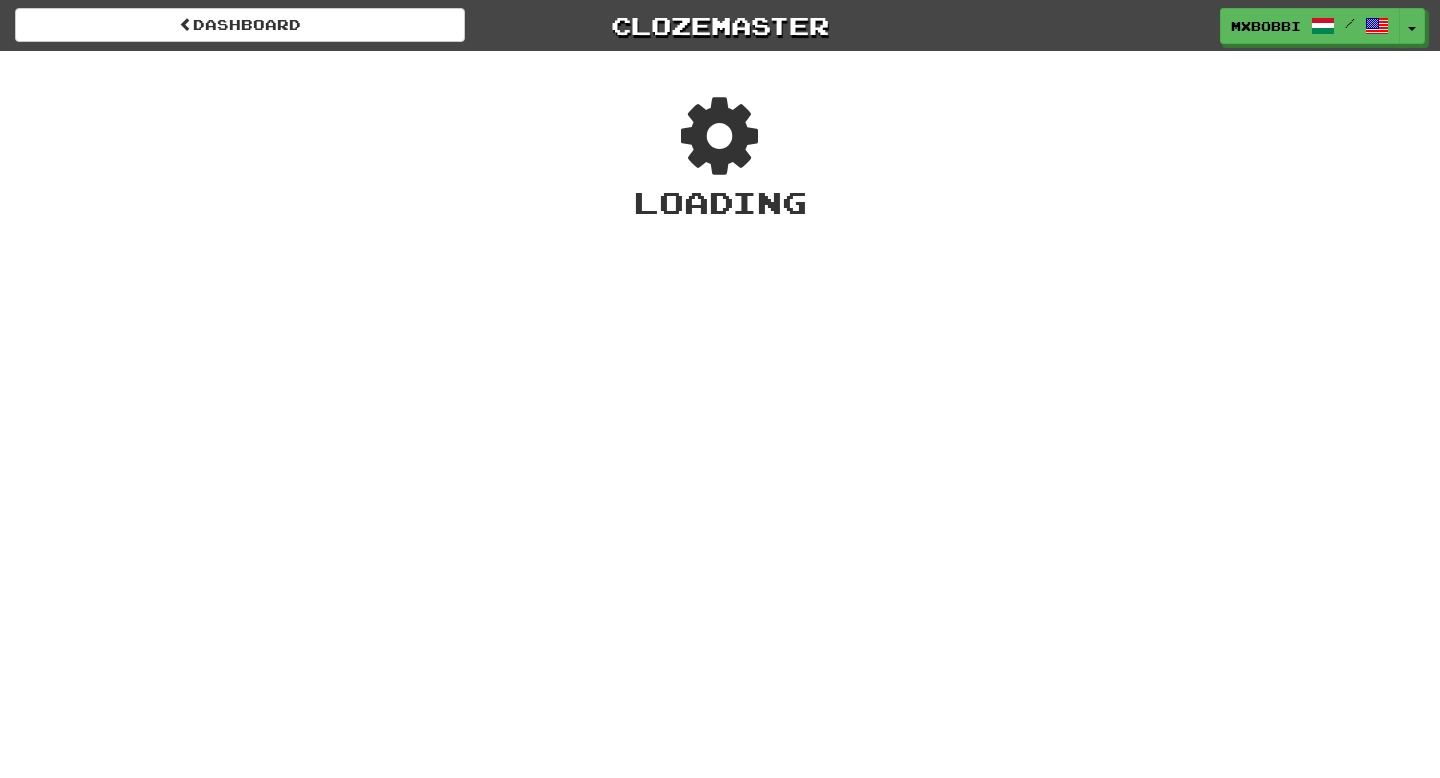 scroll, scrollTop: 0, scrollLeft: 0, axis: both 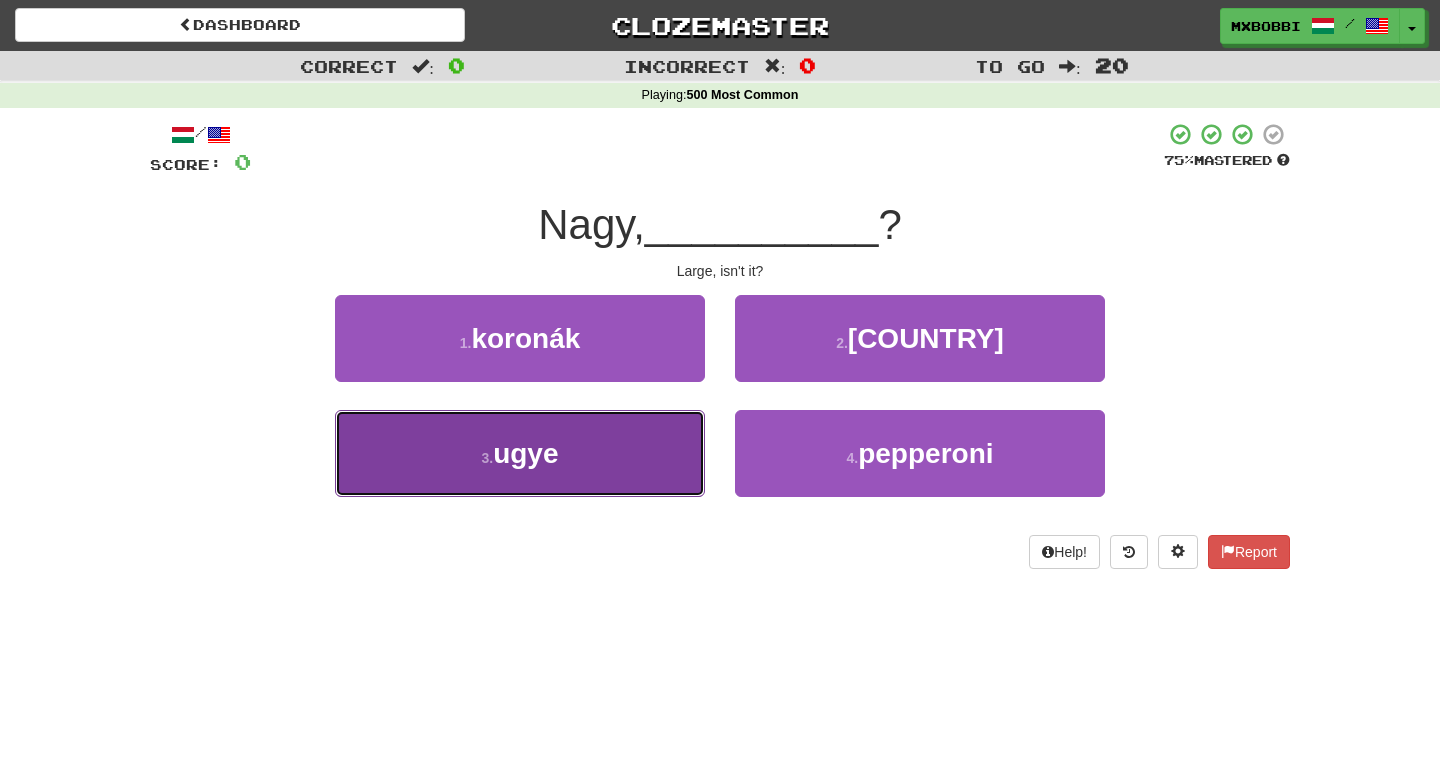 click on "3 .  ugye" at bounding box center (520, 453) 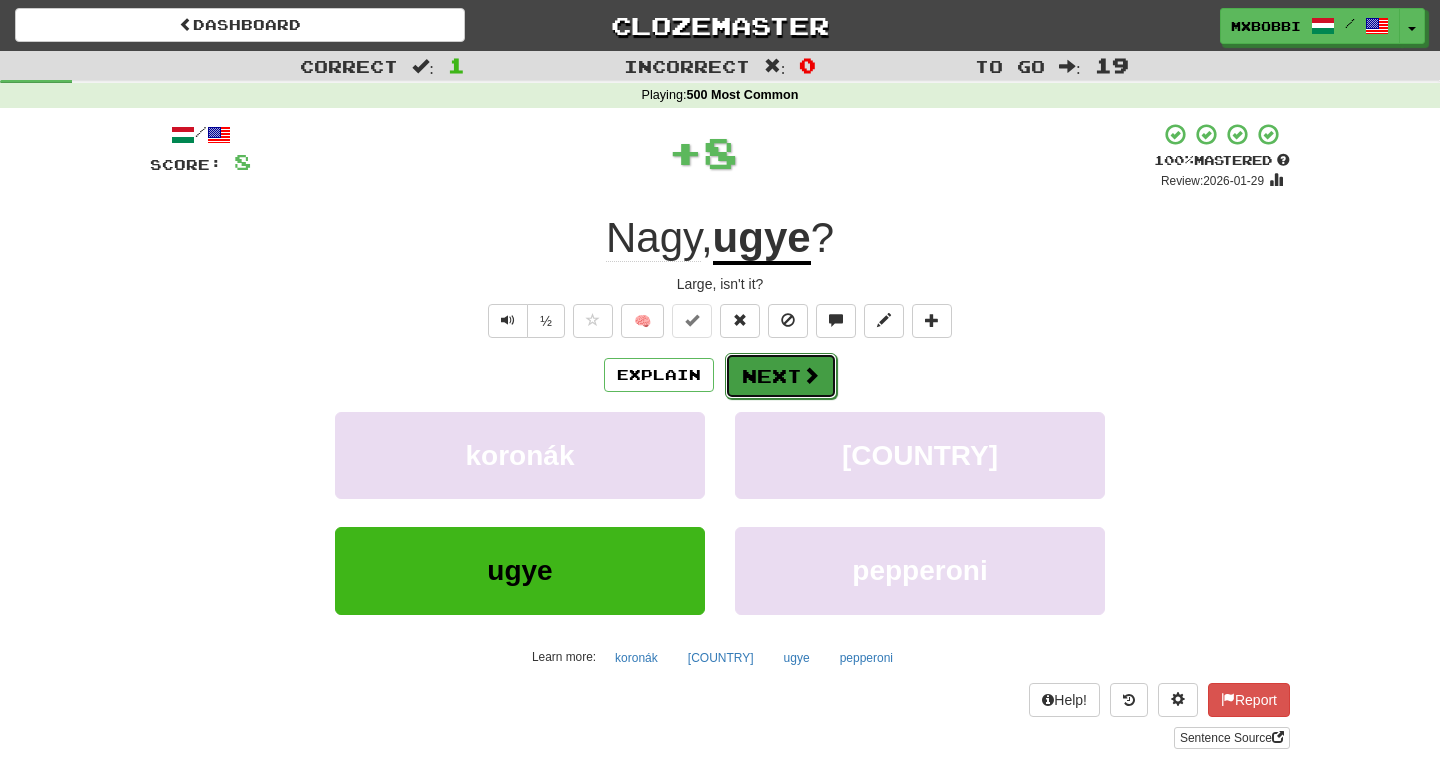 click on "Next" at bounding box center (781, 376) 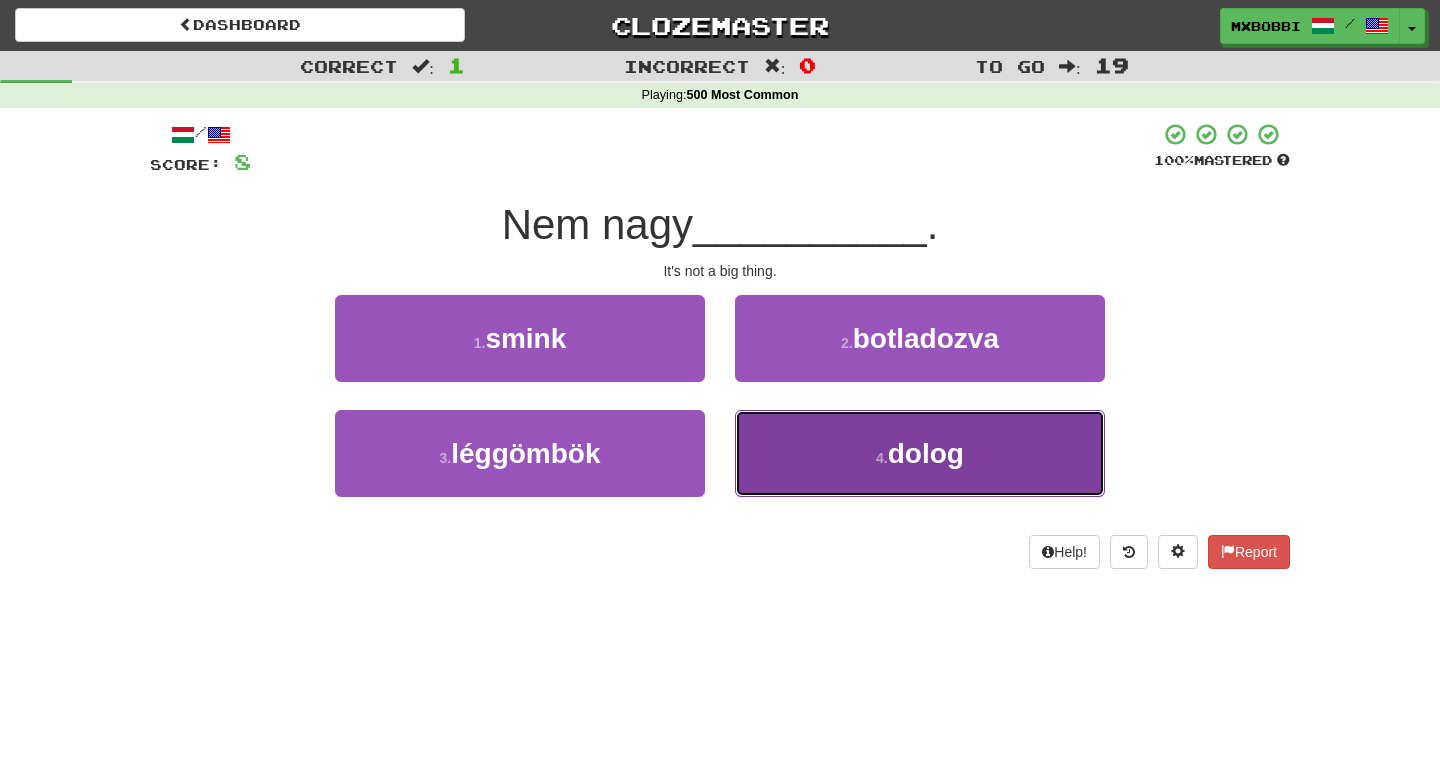 click on "4 .  dolog" at bounding box center [920, 453] 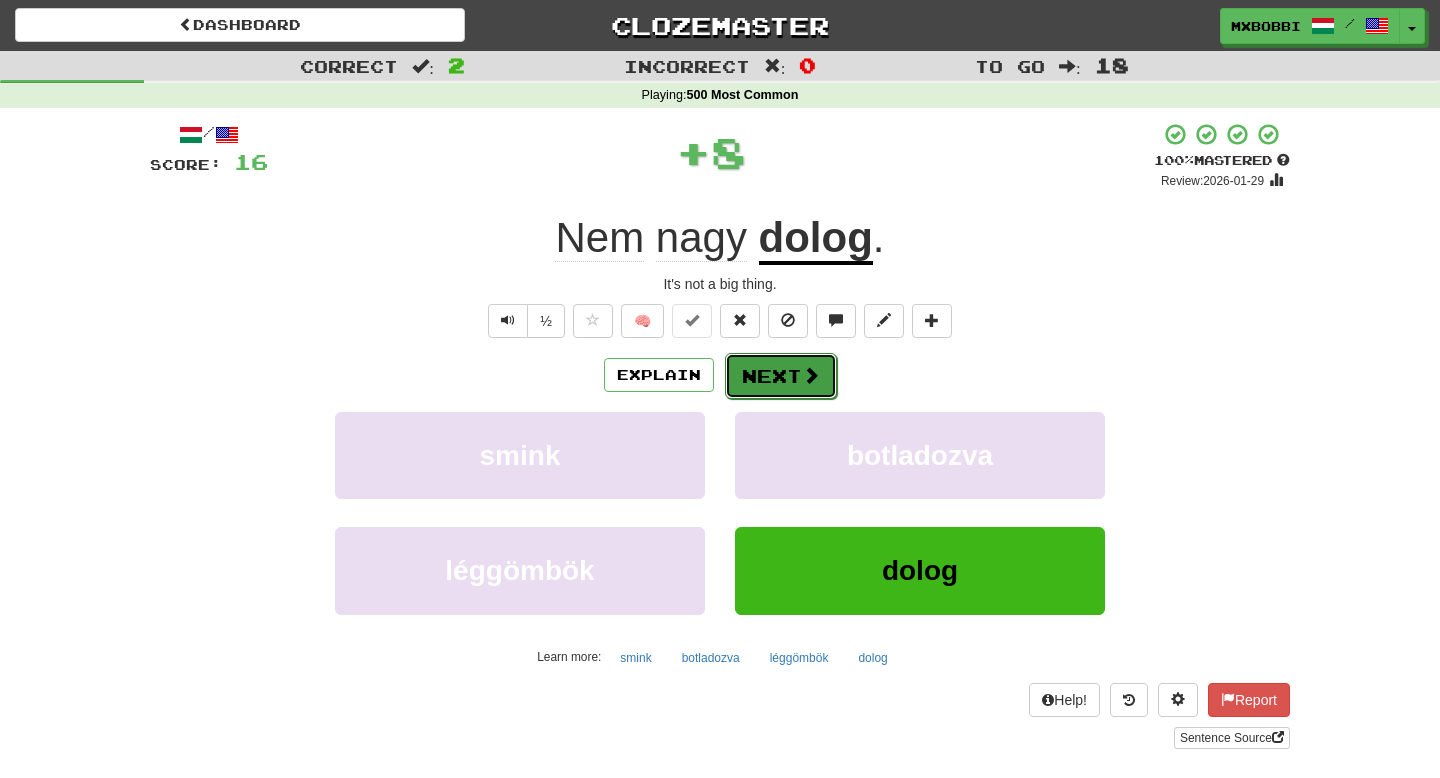 click on "Next" at bounding box center (781, 376) 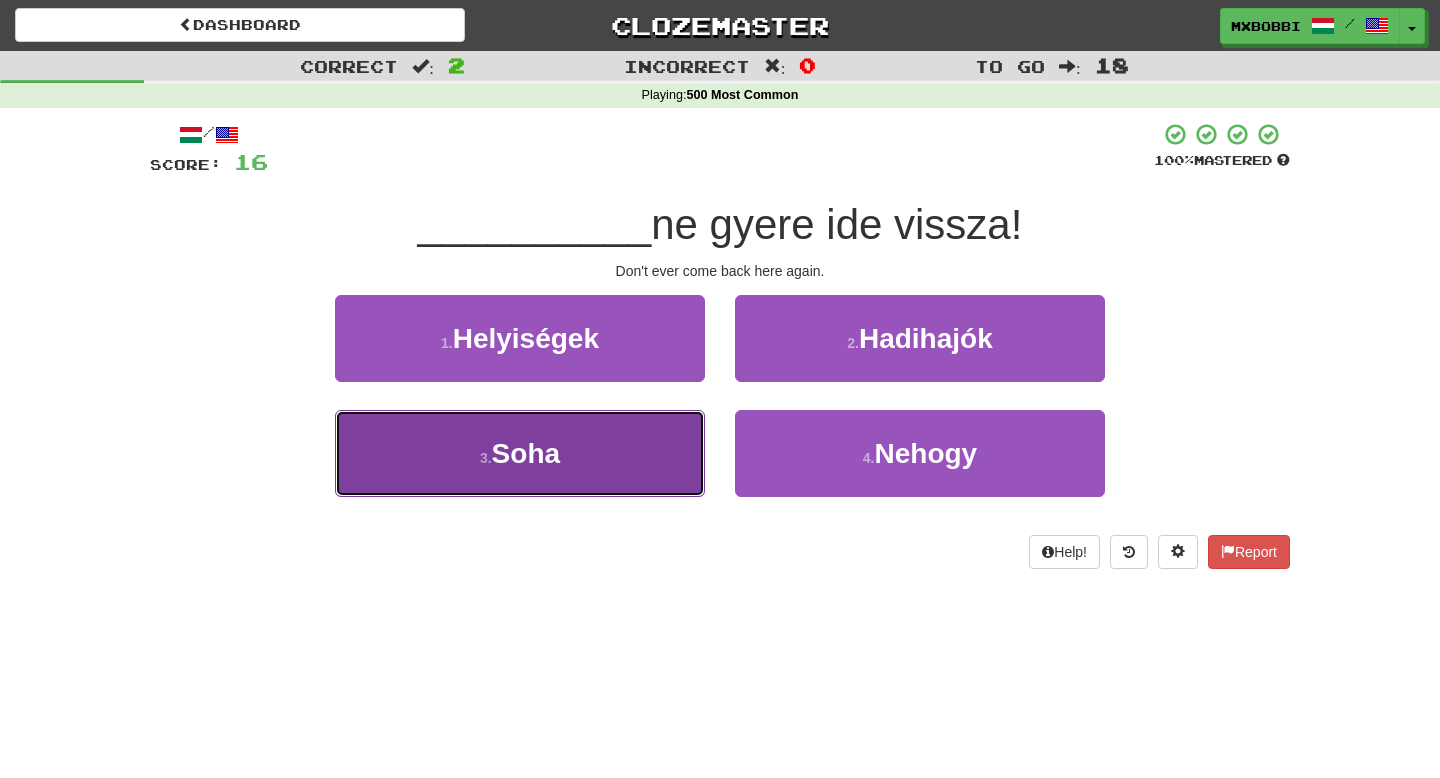 click on "3 .  Soha" at bounding box center [520, 453] 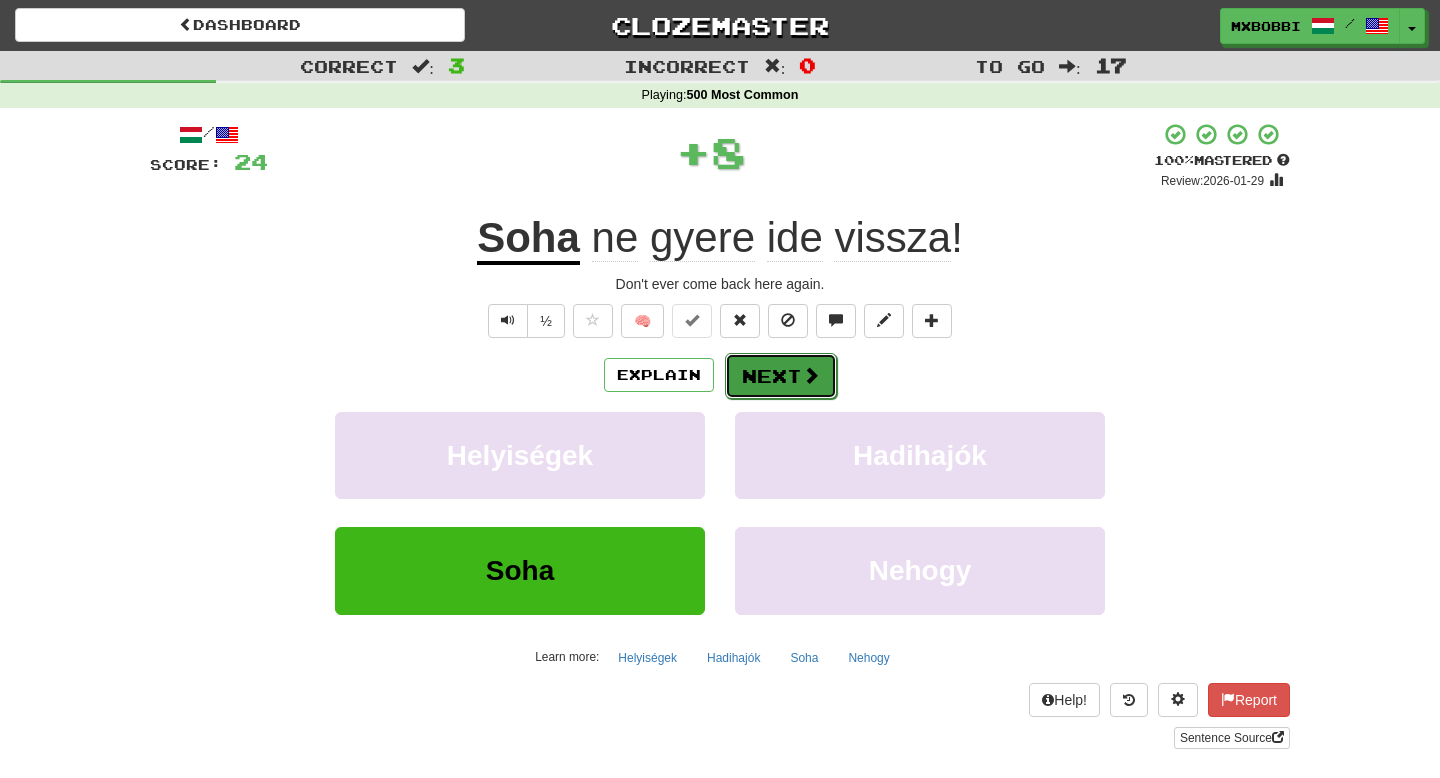 click on "Next" at bounding box center (781, 376) 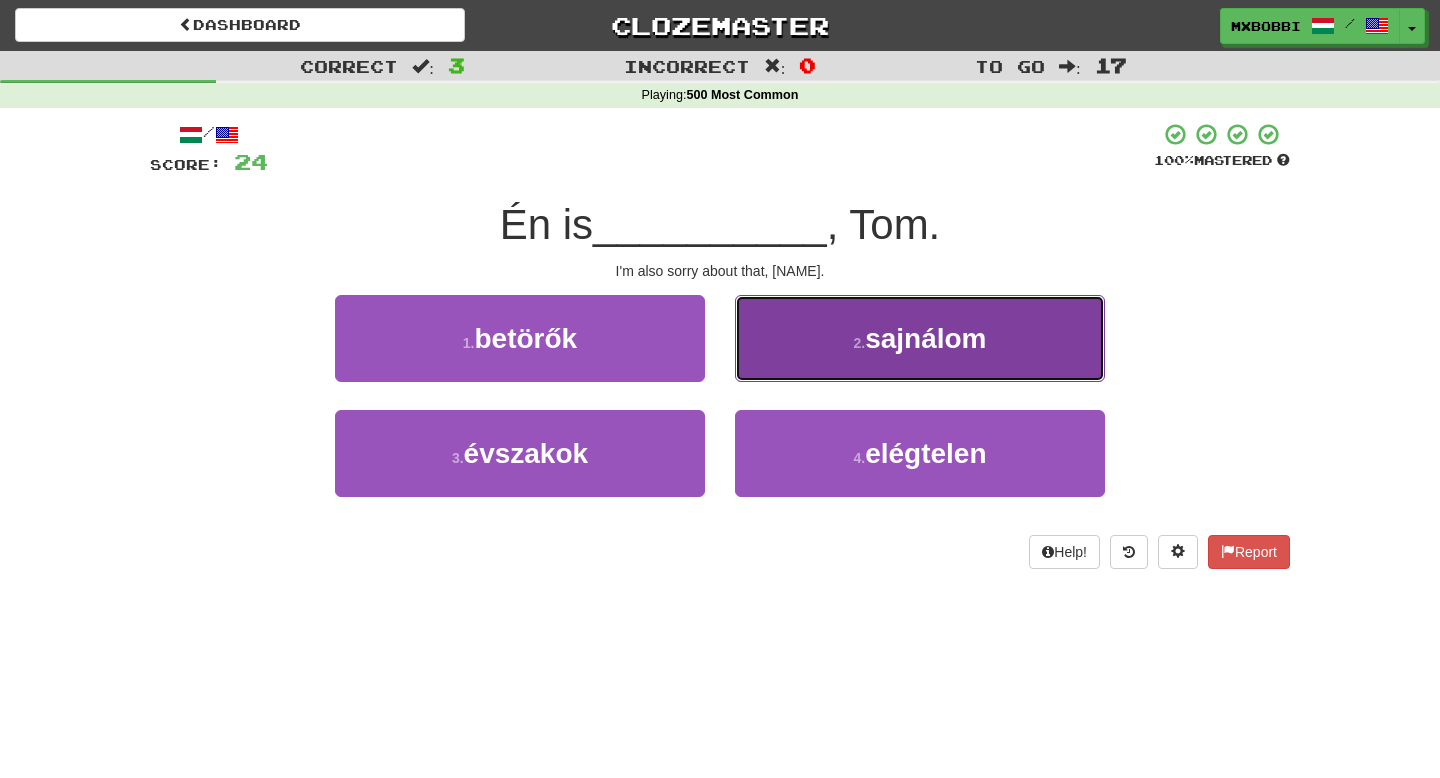 click on "2 .  sajnálom" at bounding box center (920, 338) 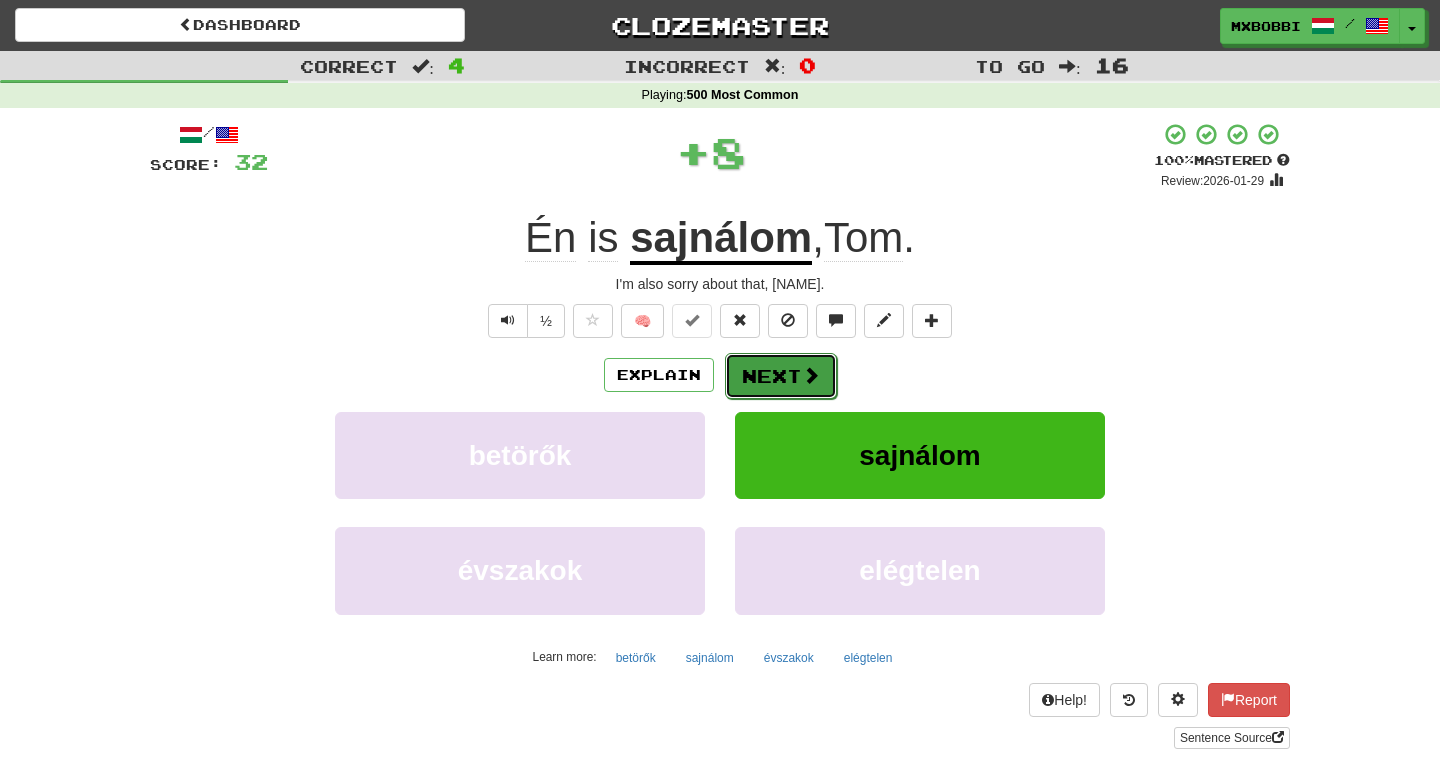 click on "Next" at bounding box center (781, 376) 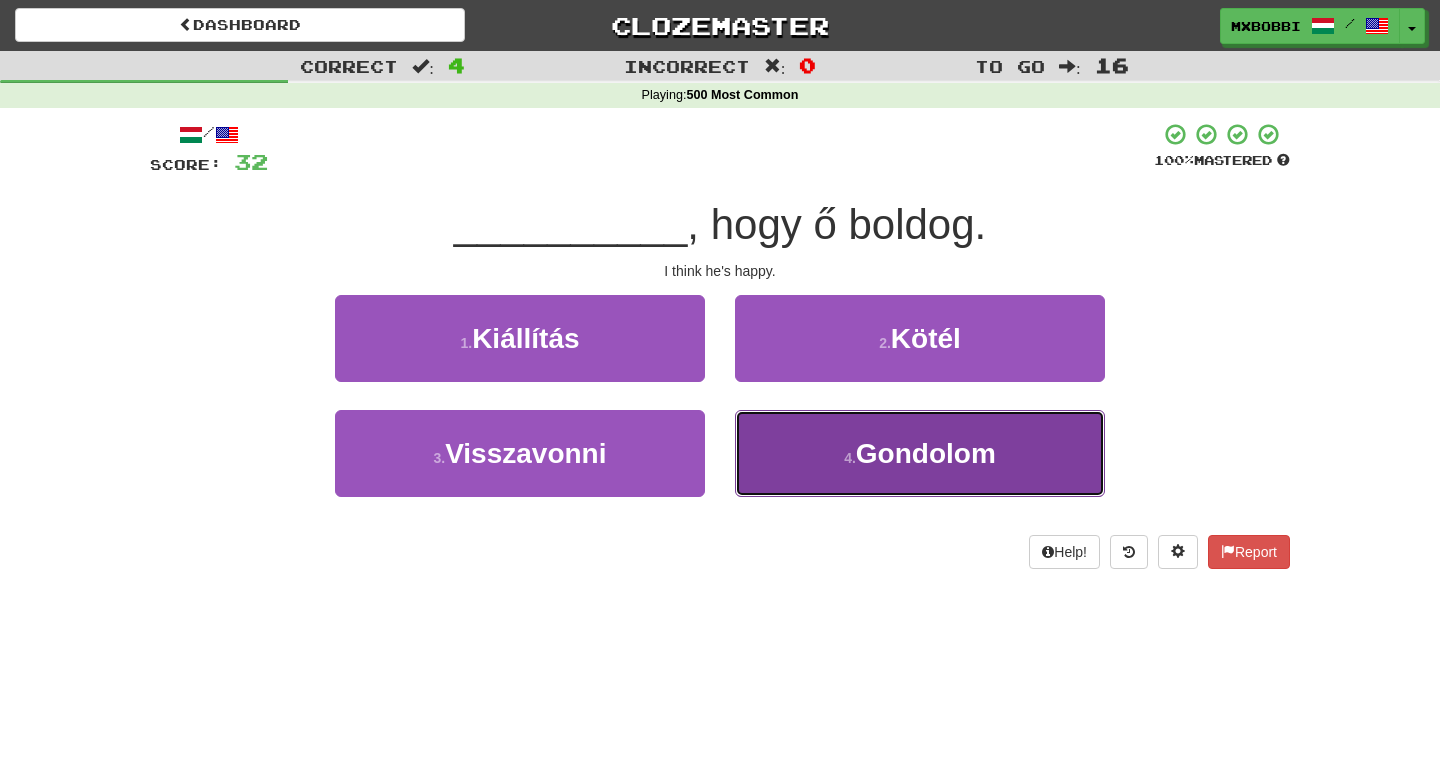 click on "4 .  Gondolom" at bounding box center [920, 453] 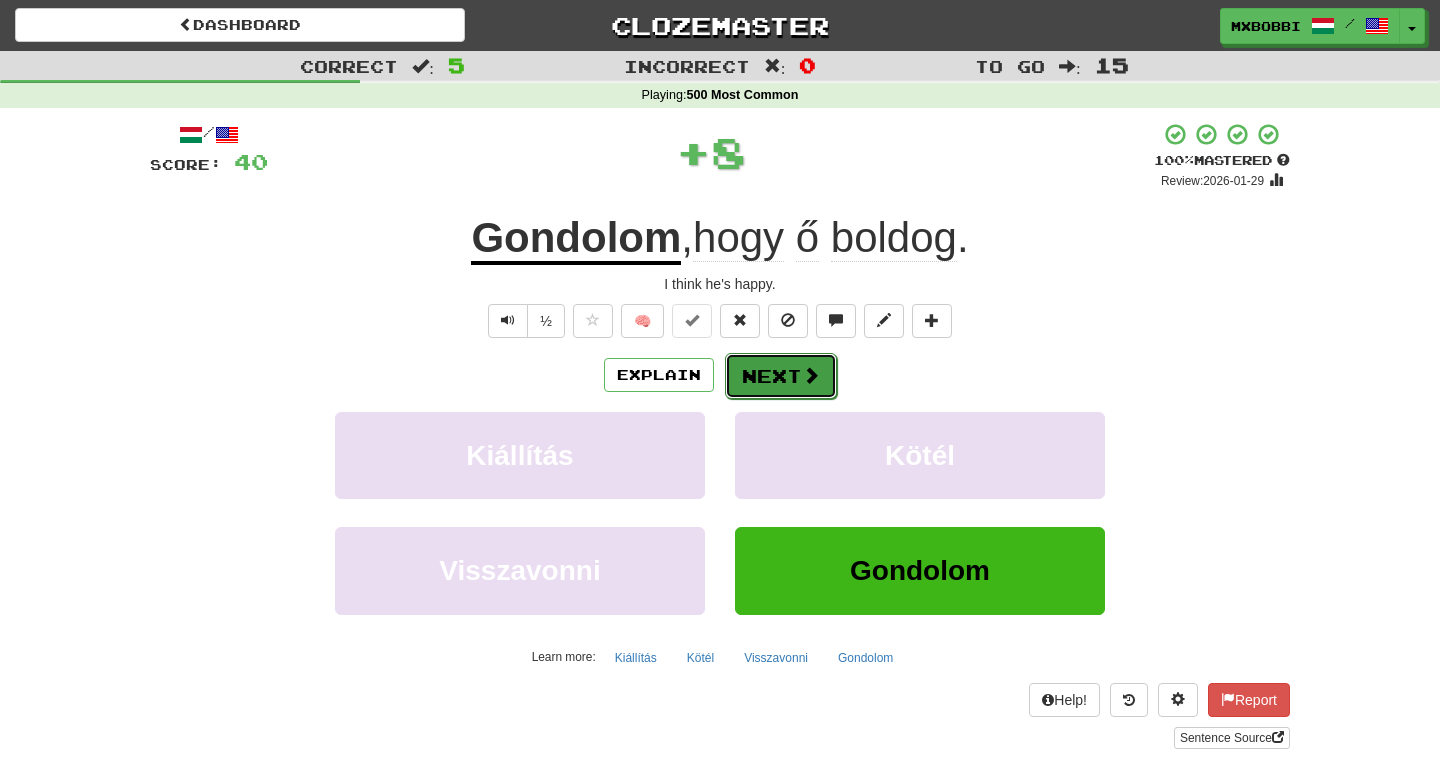 click on "Next" at bounding box center [781, 376] 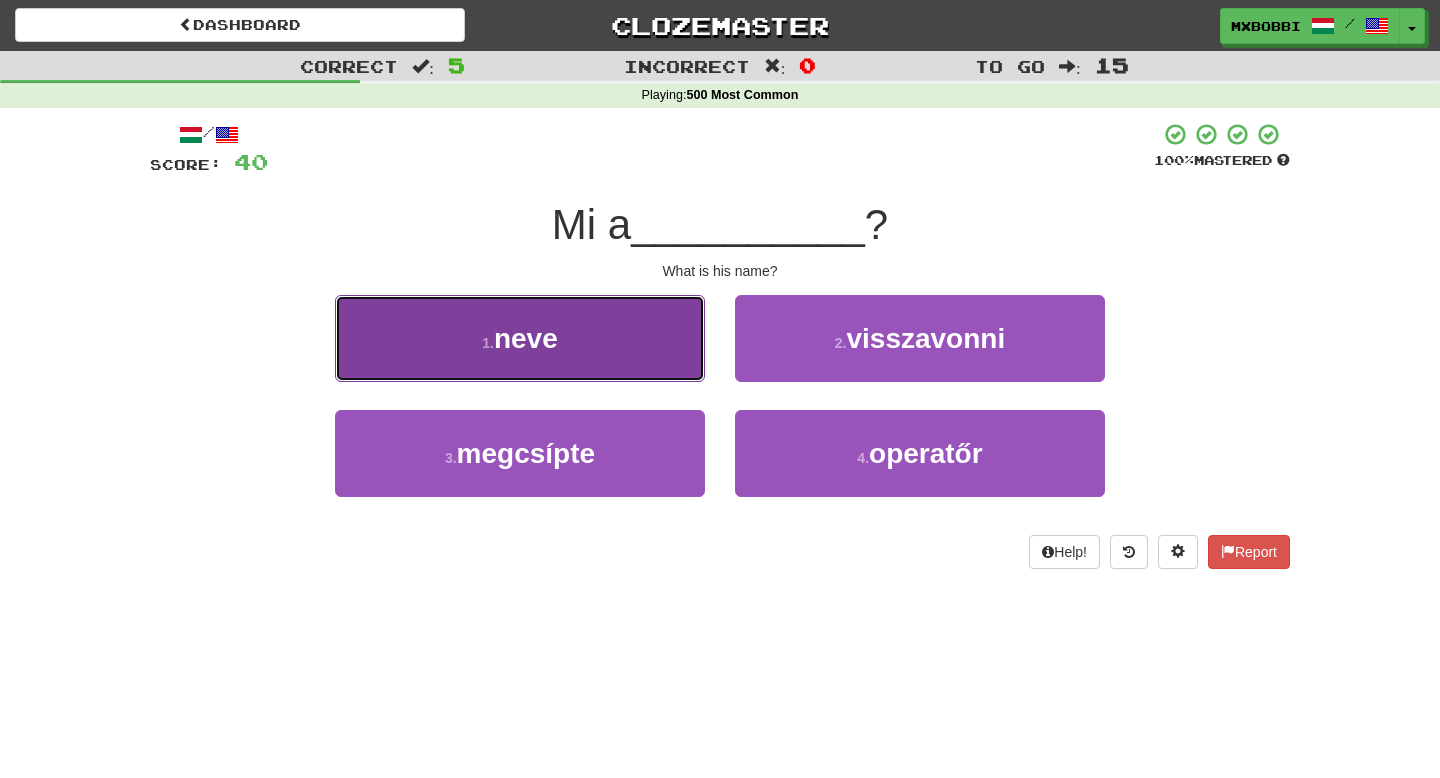 click on "1 .  neve" at bounding box center (520, 338) 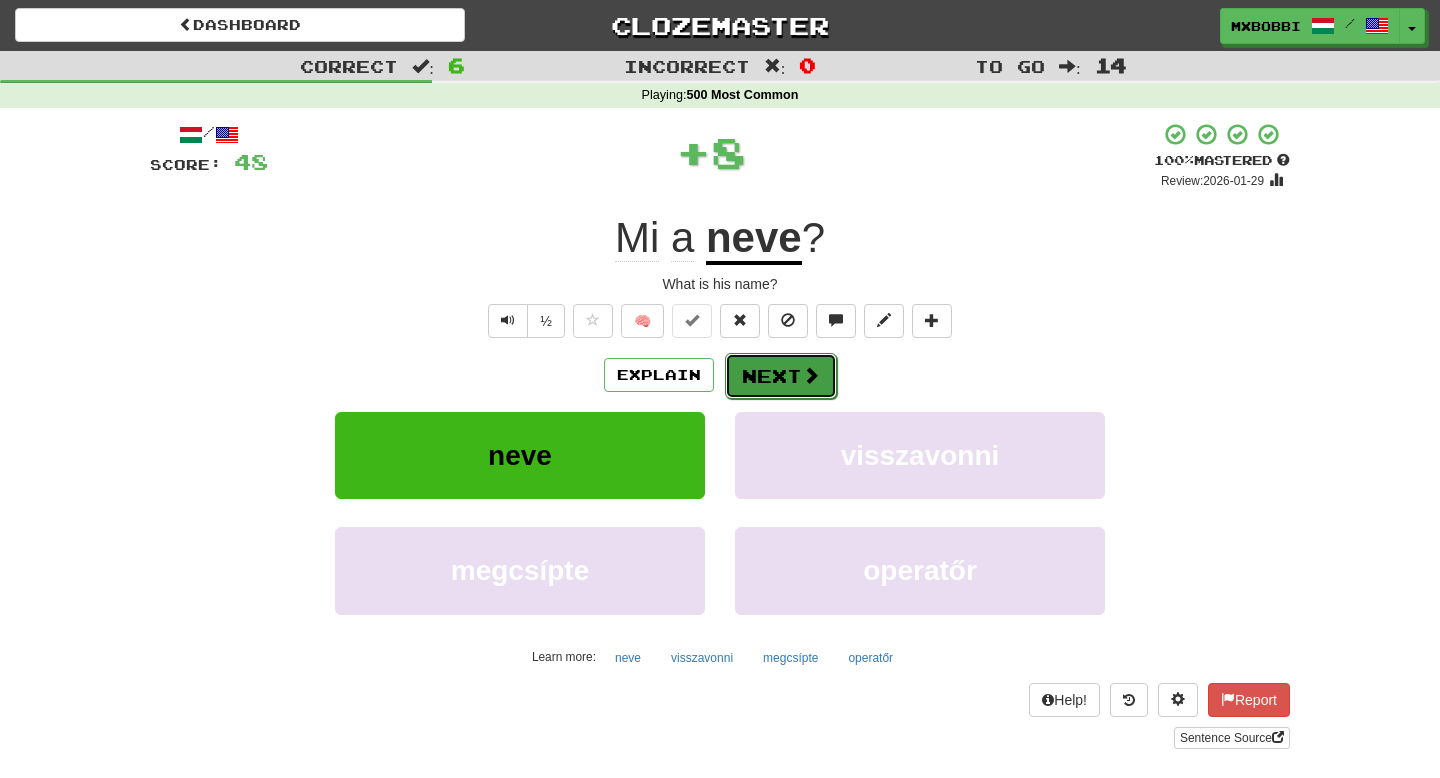 click at bounding box center (811, 375) 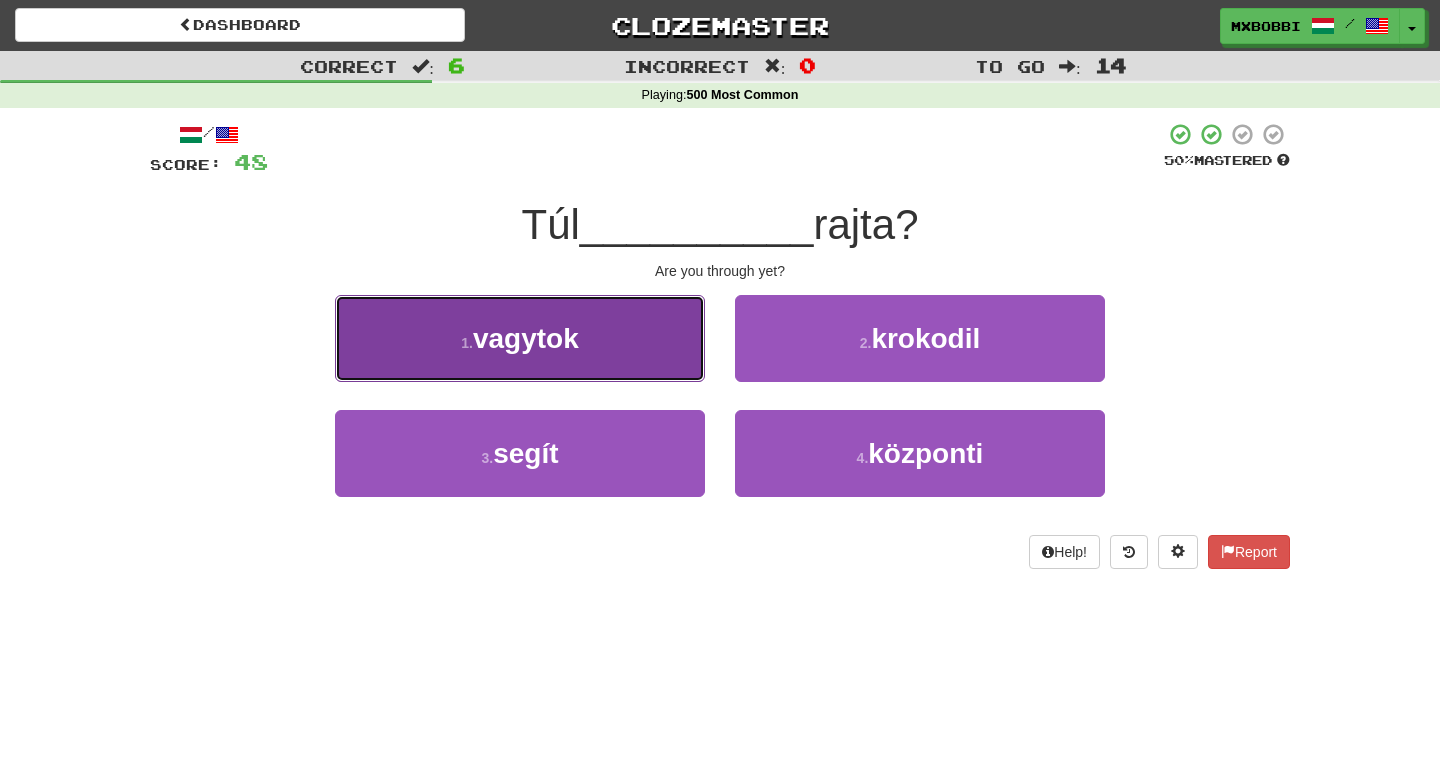 click on "1 .  vagytok" at bounding box center [520, 338] 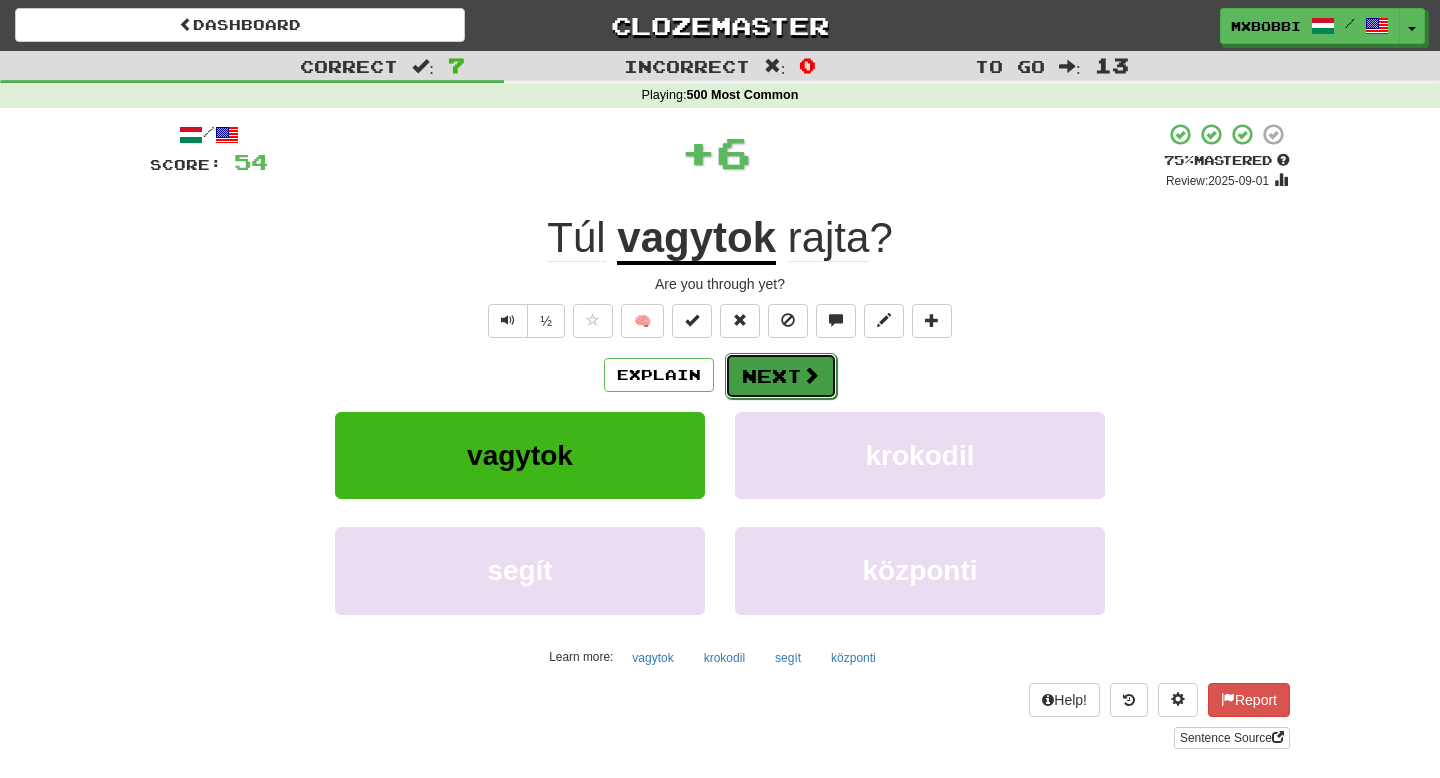 click on "Next" at bounding box center [781, 376] 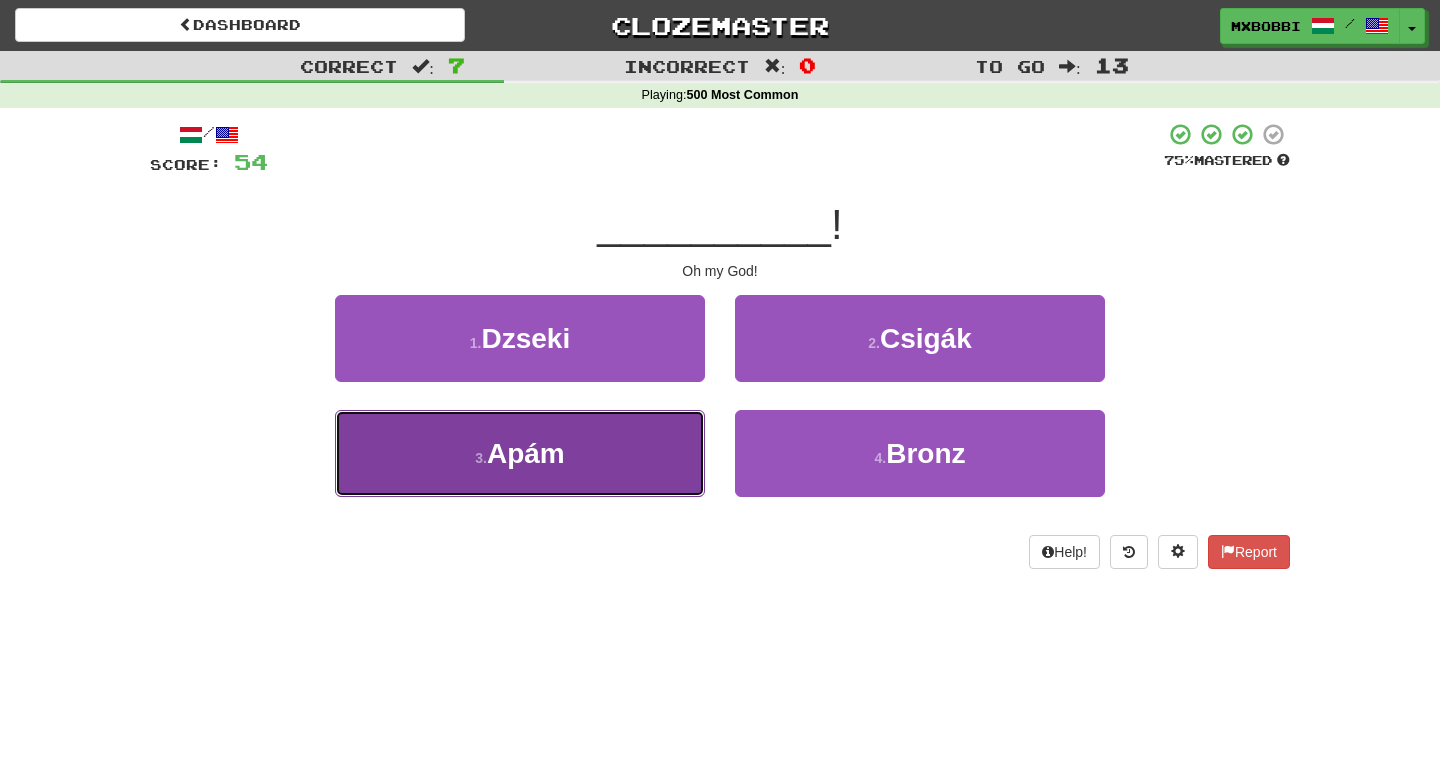 click on "3 .  Apám" at bounding box center [520, 453] 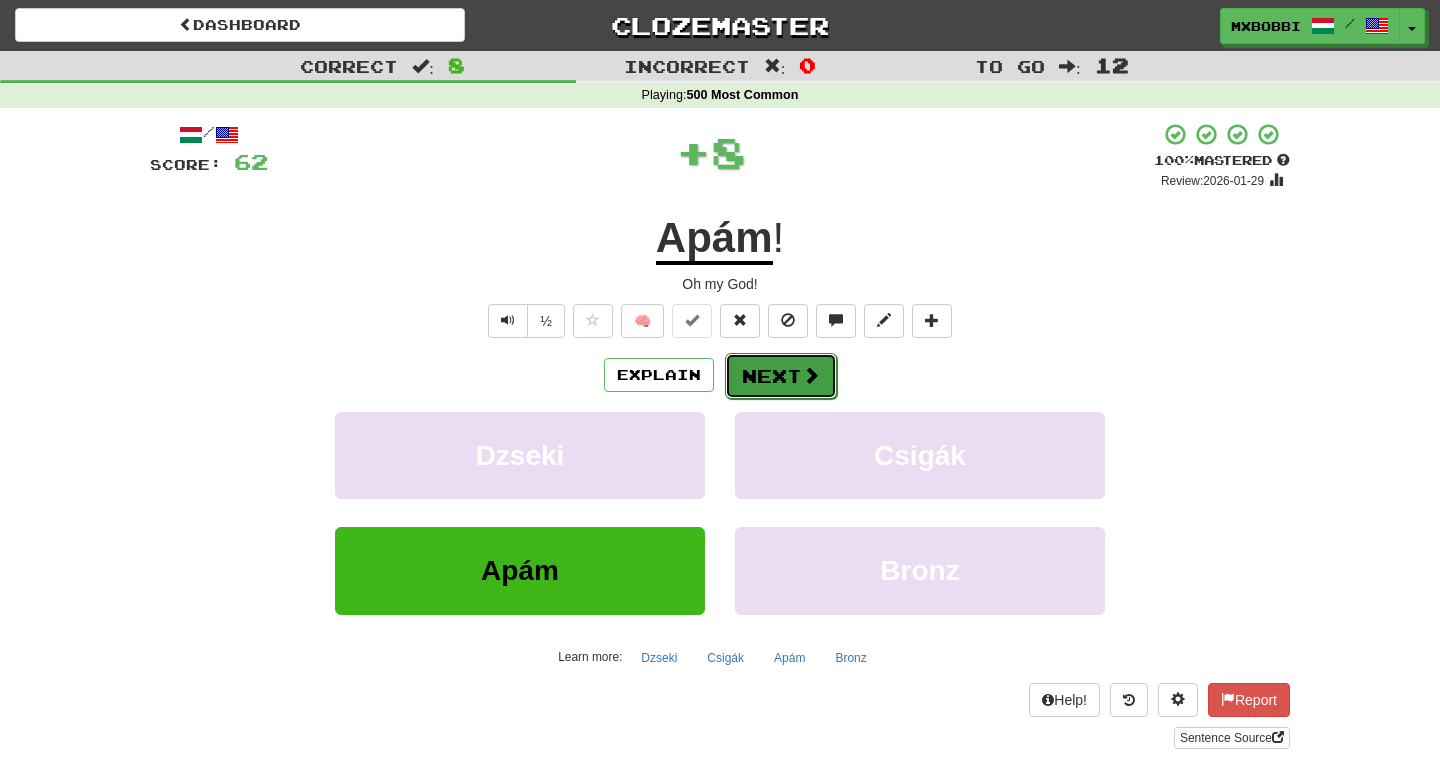 click on "Next" at bounding box center [781, 376] 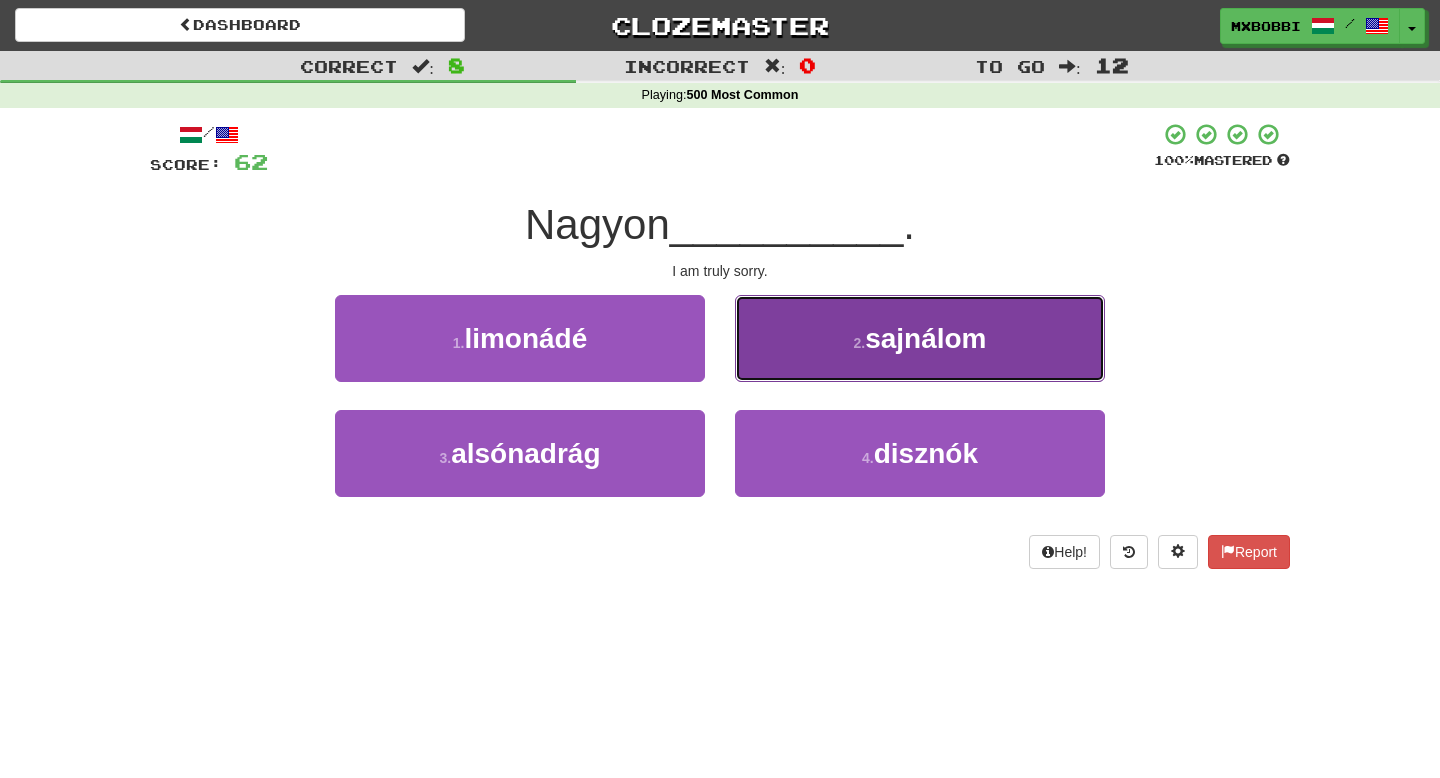 click on "2 ." at bounding box center [859, 343] 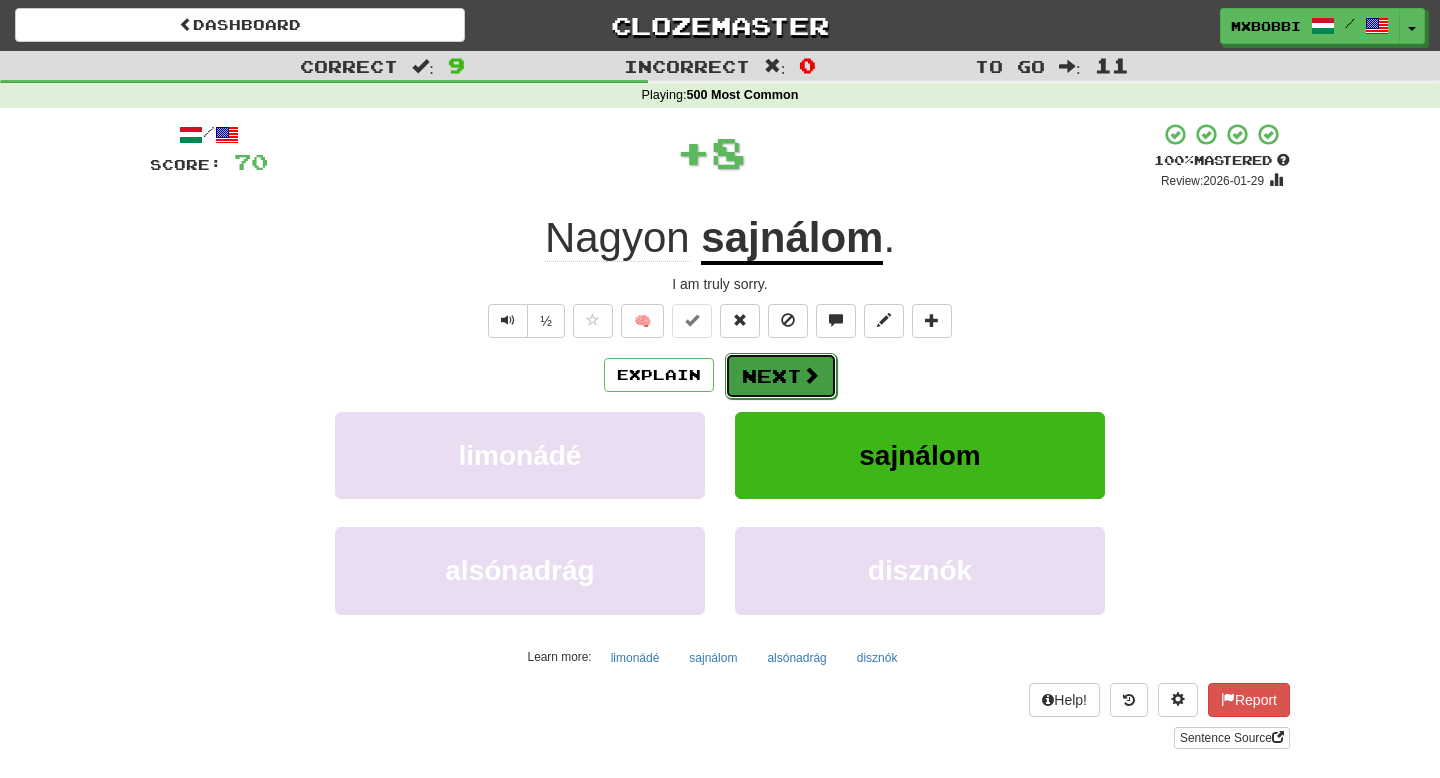 click on "Next" at bounding box center (781, 376) 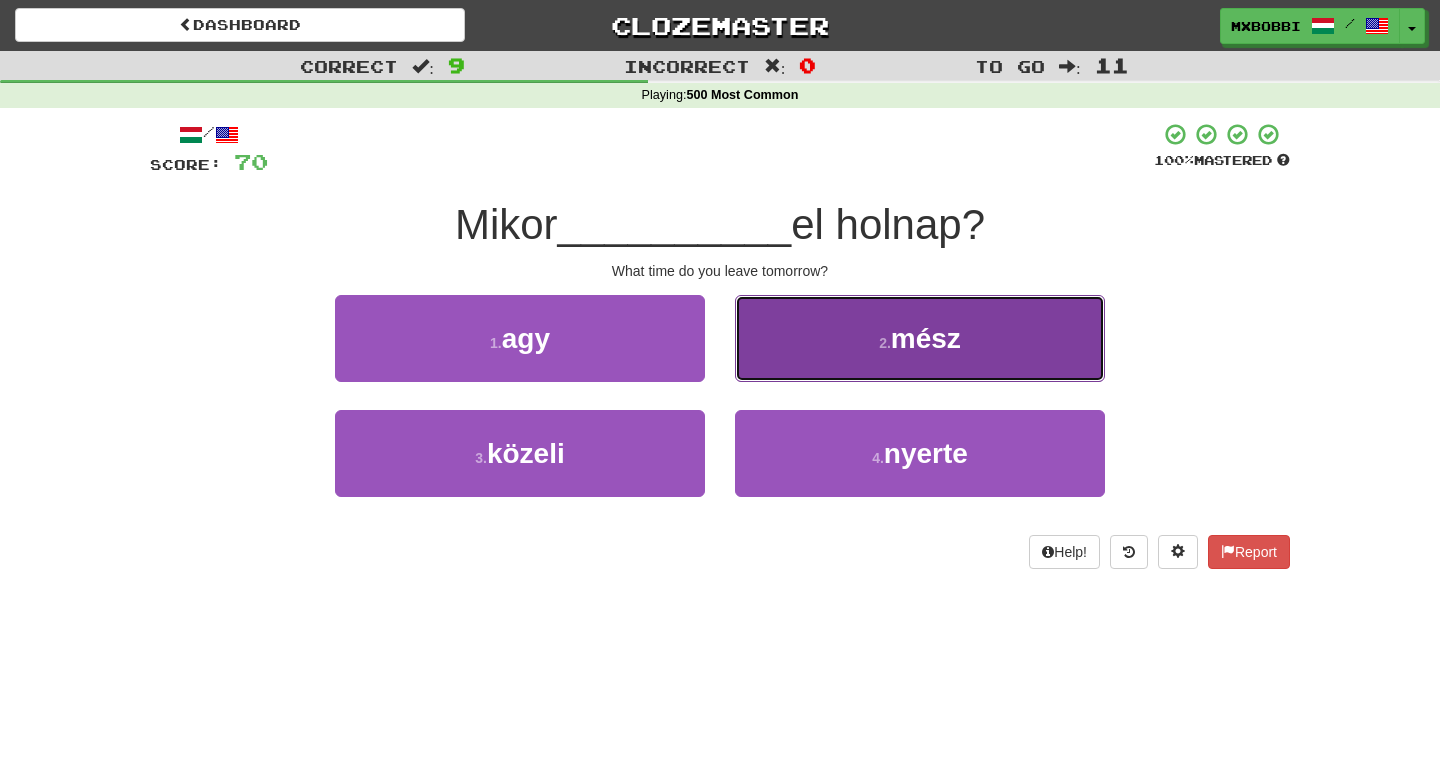 click on "2 .  mész" at bounding box center [920, 338] 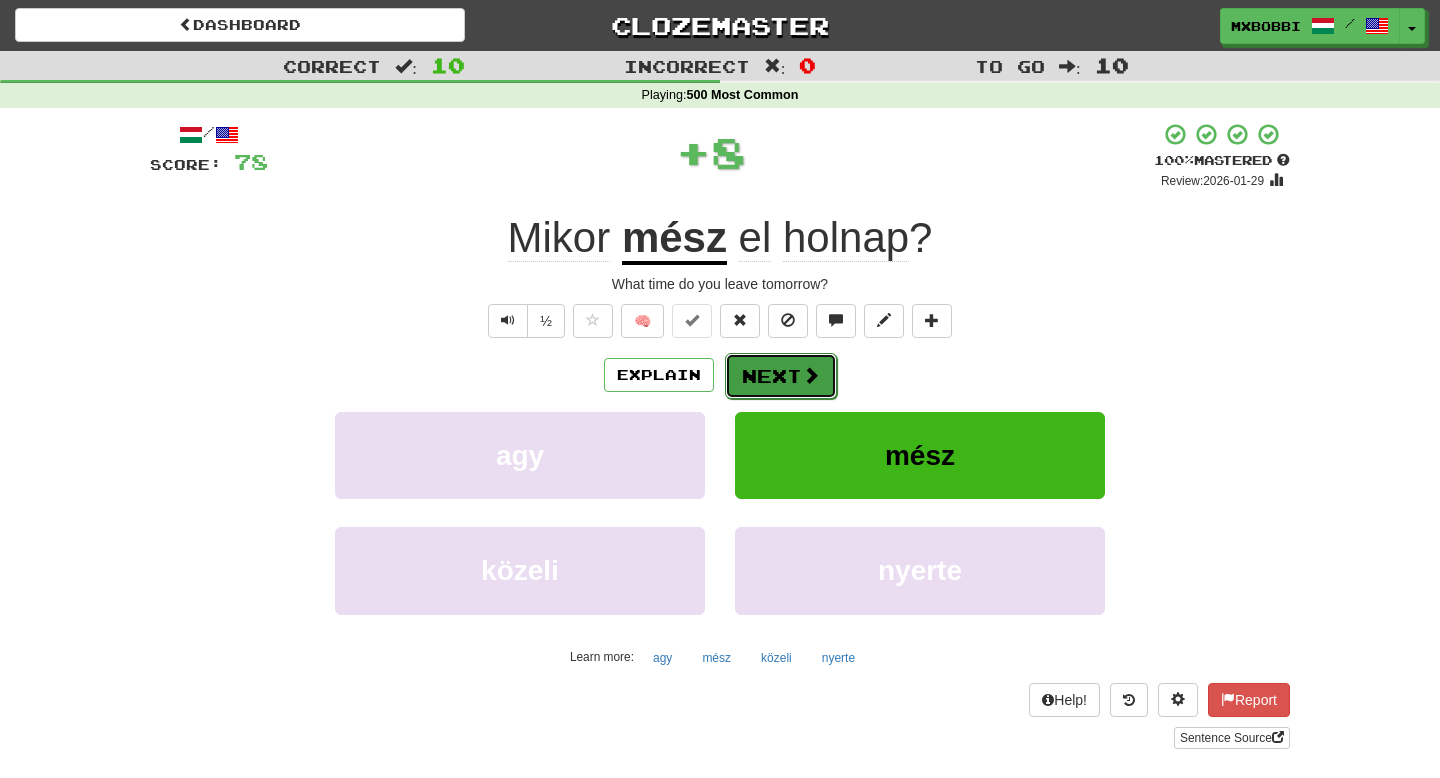 click at bounding box center [811, 375] 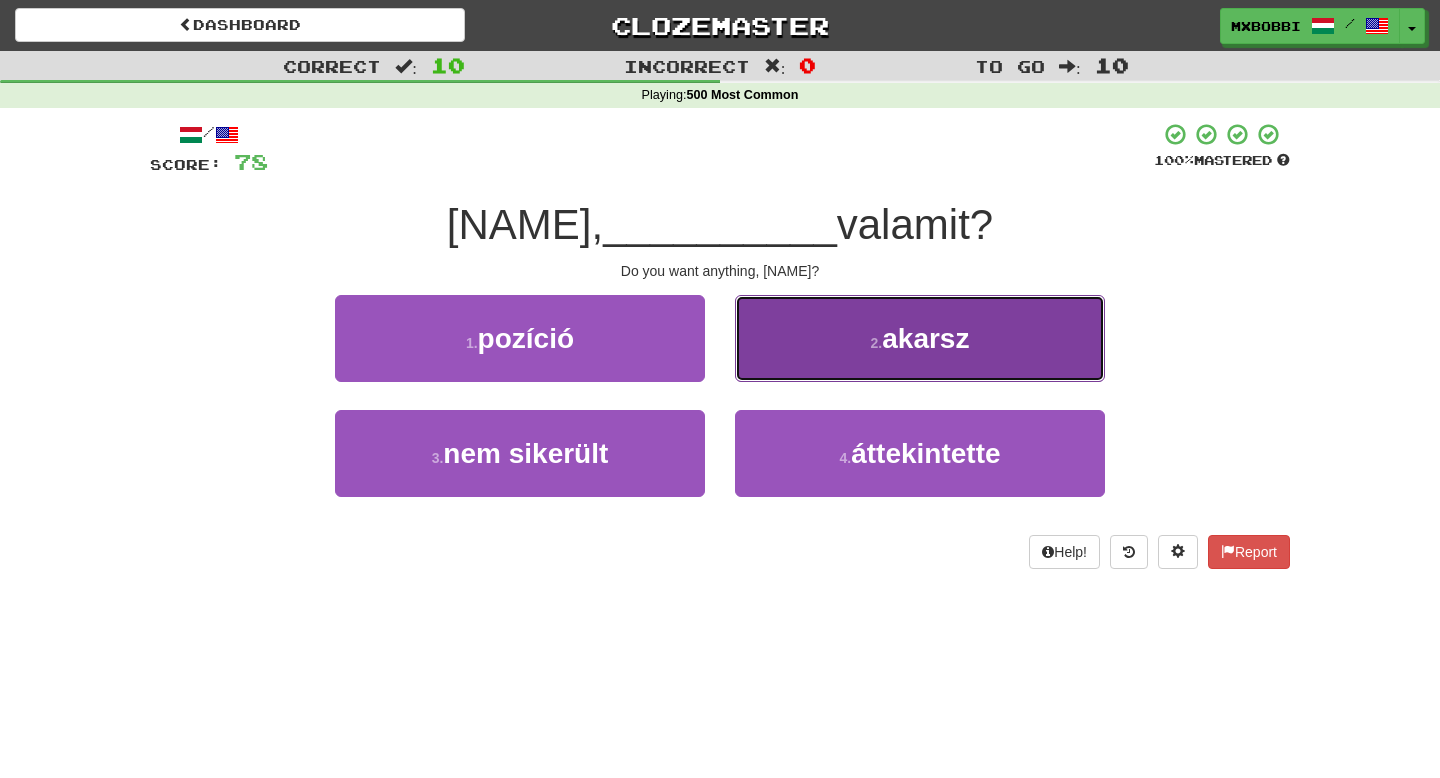 click on "2 .  akarsz" at bounding box center [920, 338] 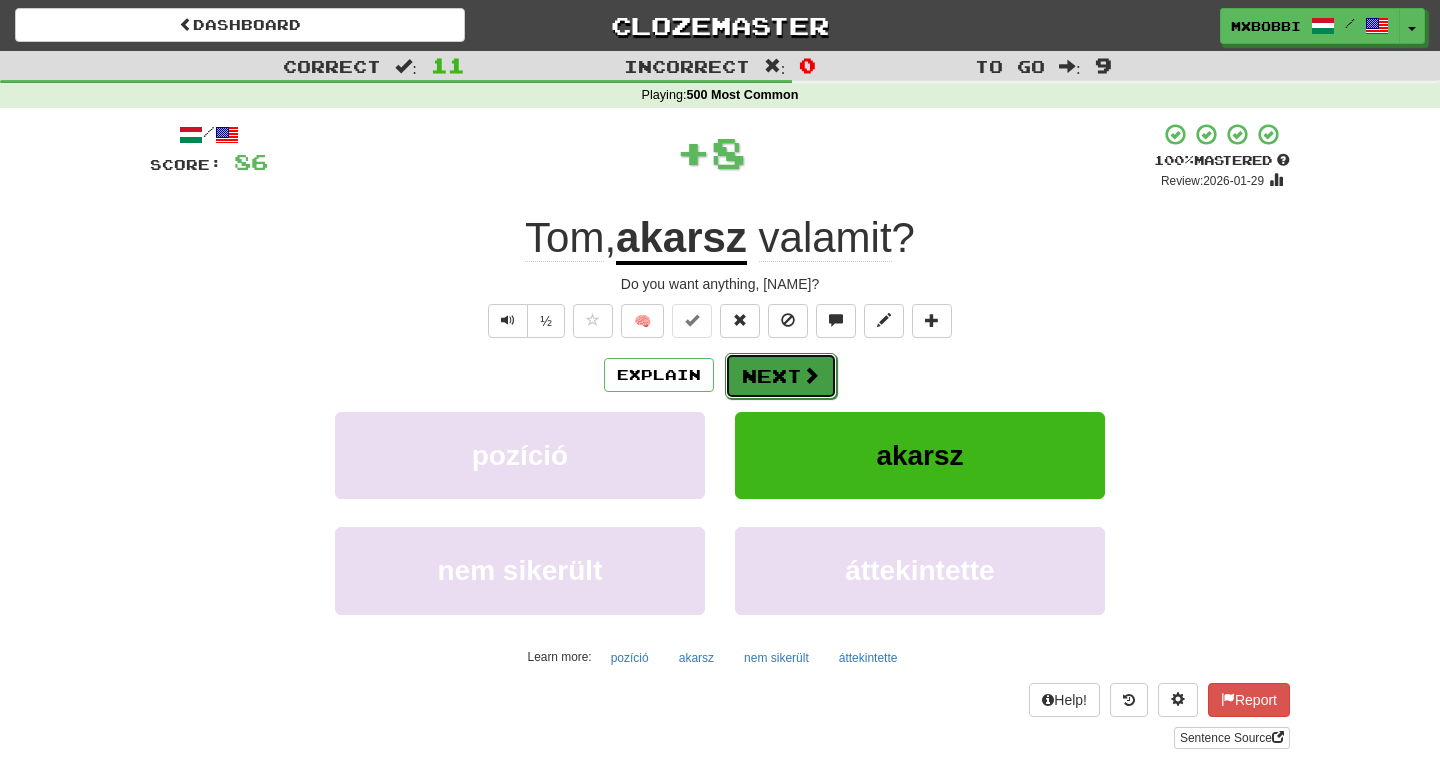 click on "Next" at bounding box center (781, 376) 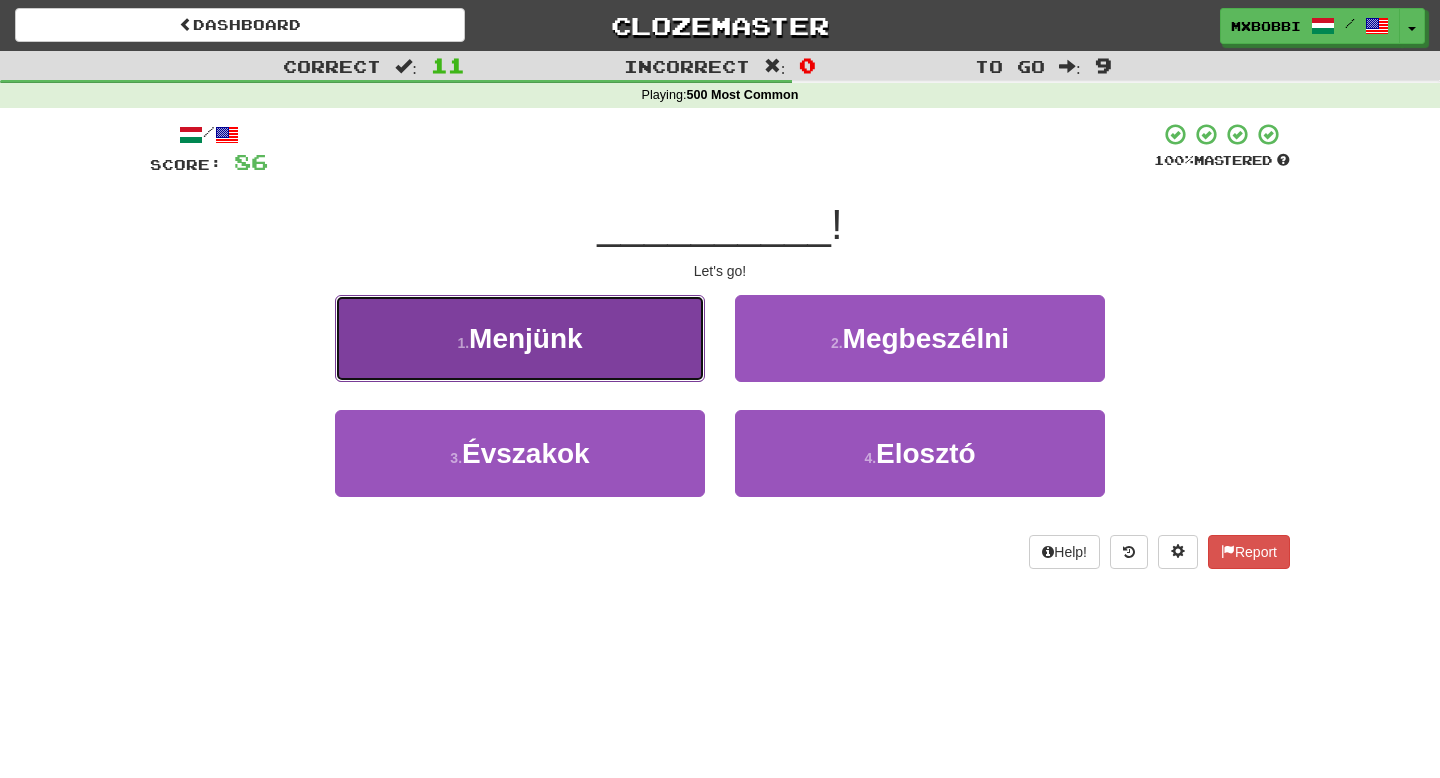 click on "1 .  Menjünk" at bounding box center [520, 338] 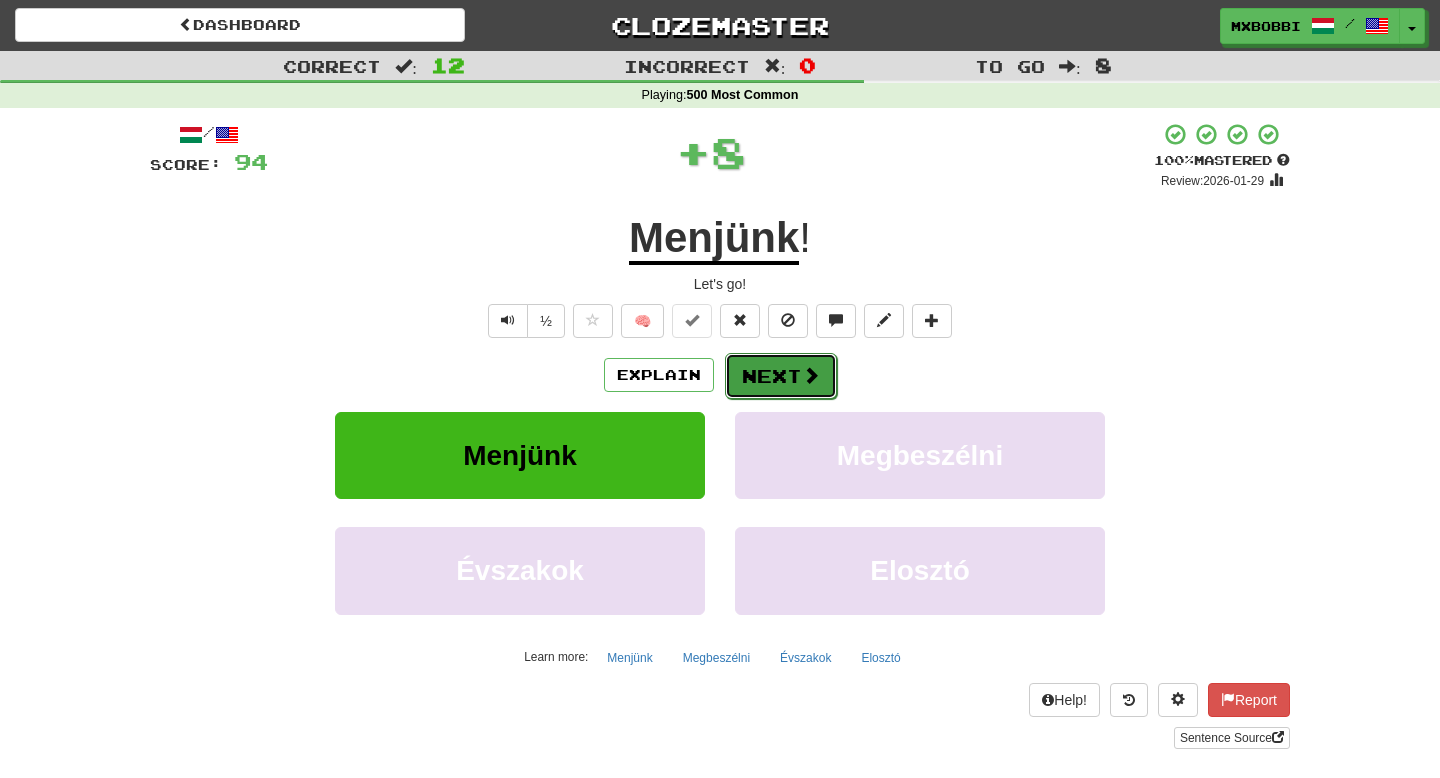 click at bounding box center (811, 375) 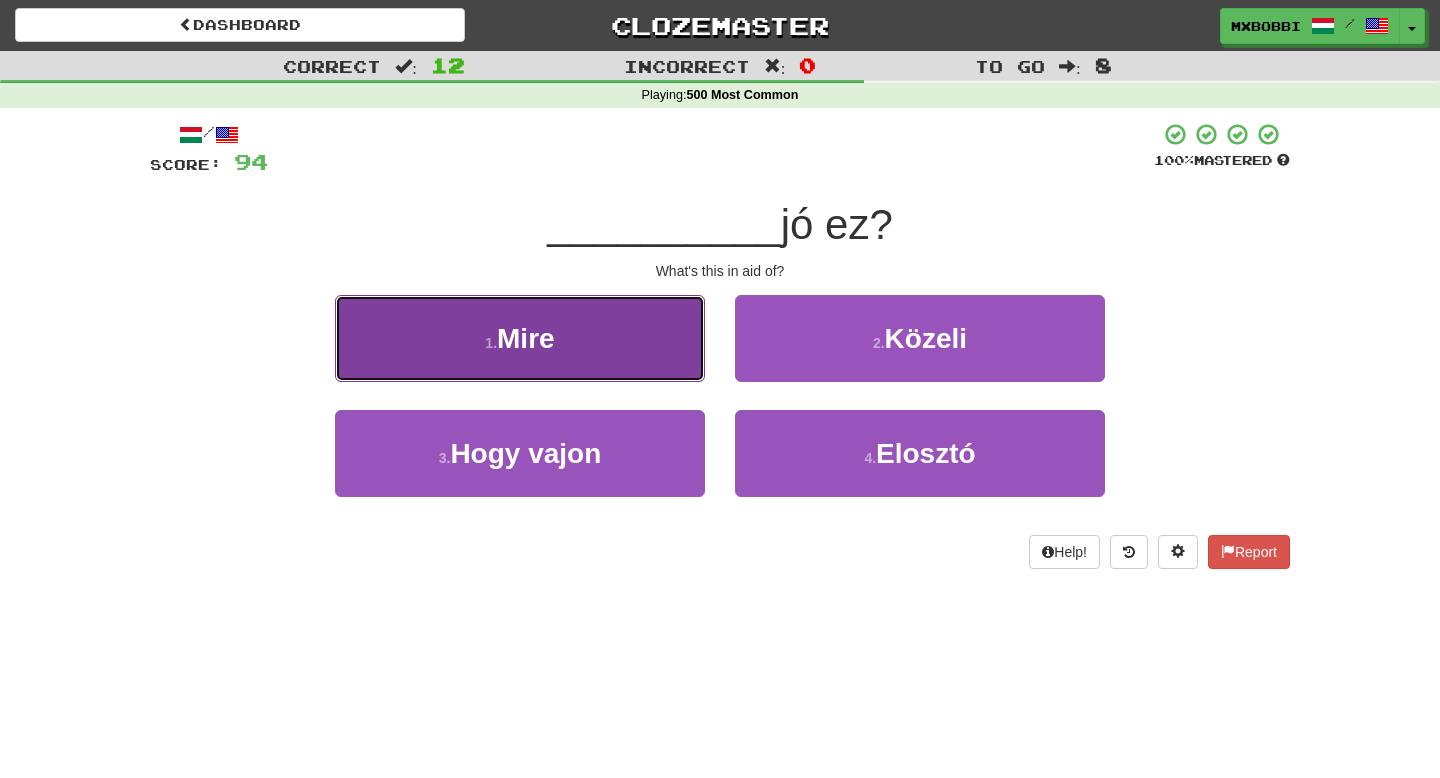 click on "1 .  Mire" at bounding box center (520, 338) 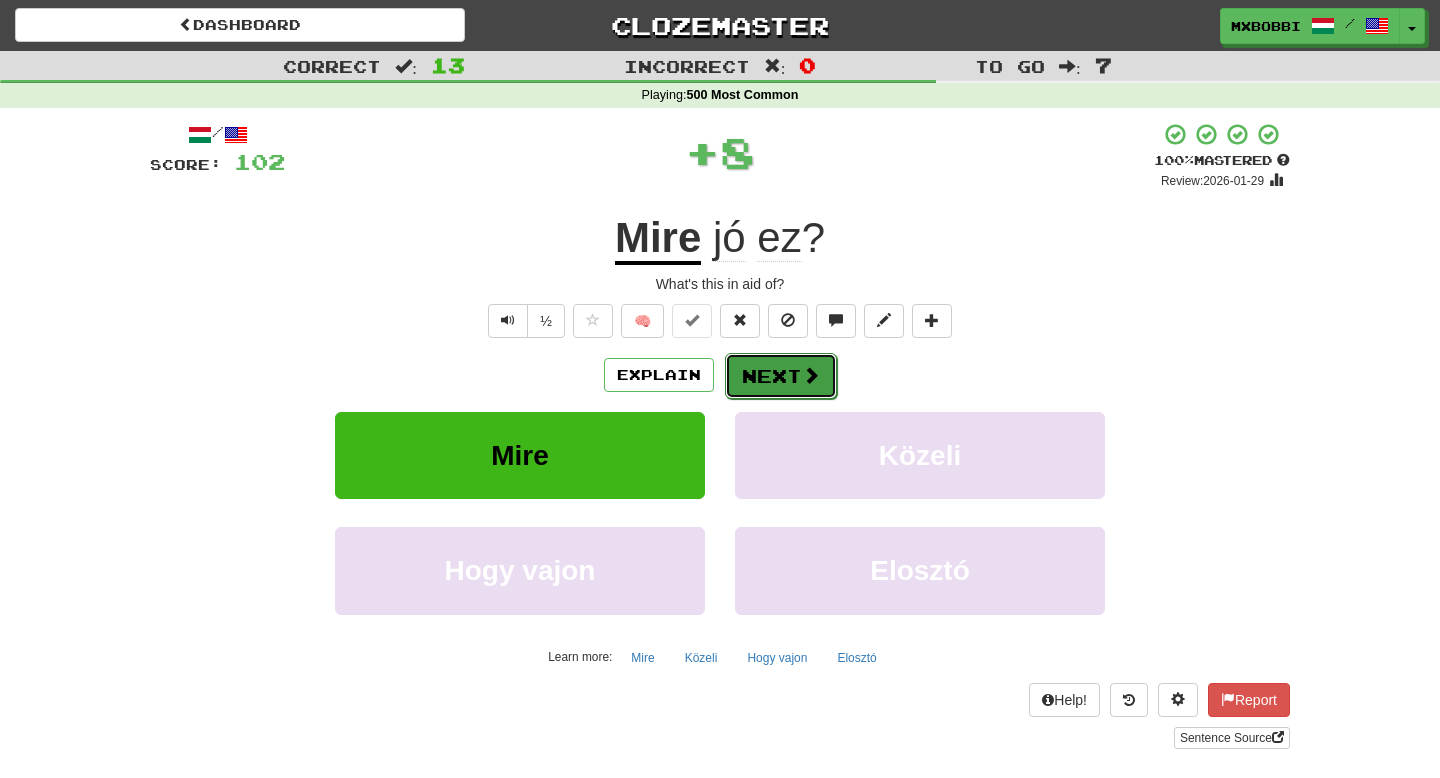 click on "Next" at bounding box center (781, 376) 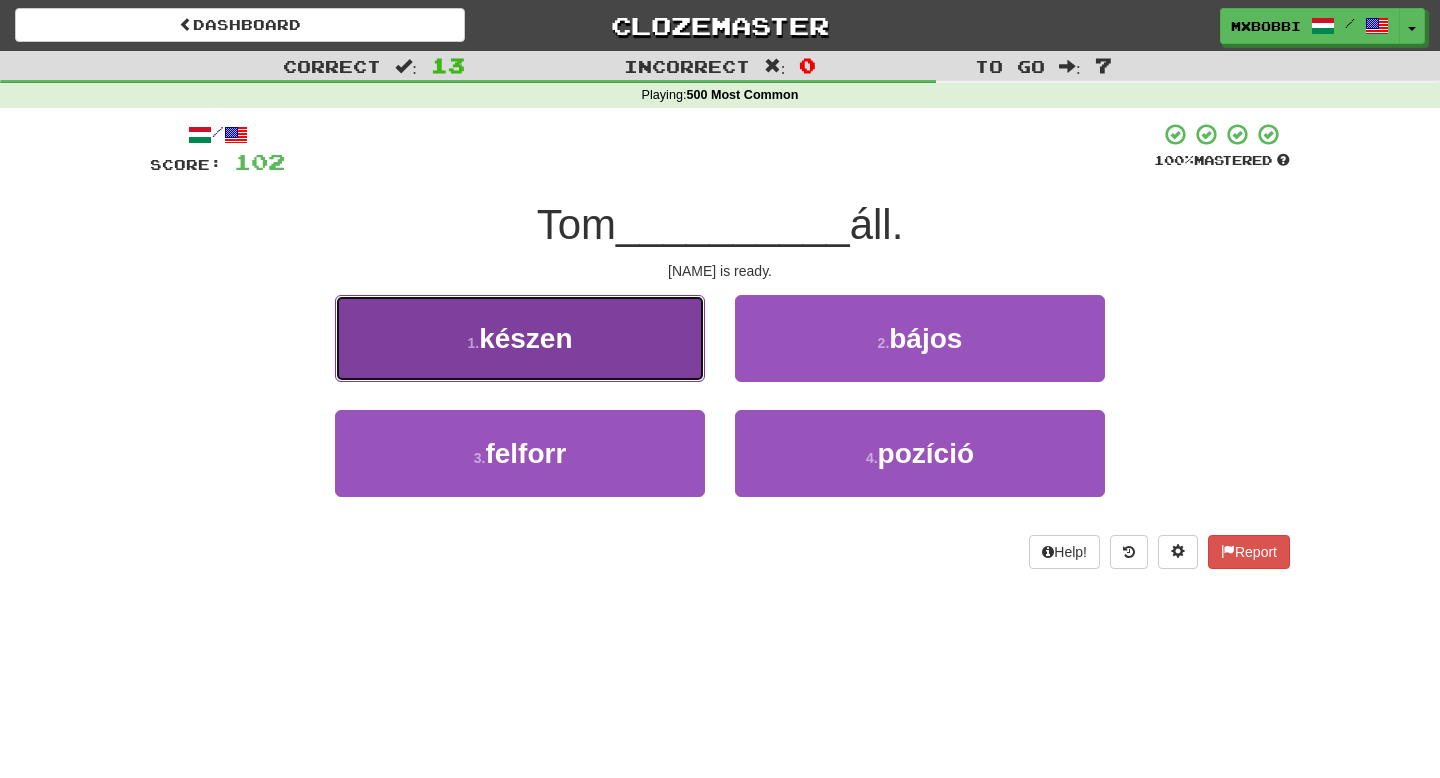 click on "1 .  készen" at bounding box center [520, 338] 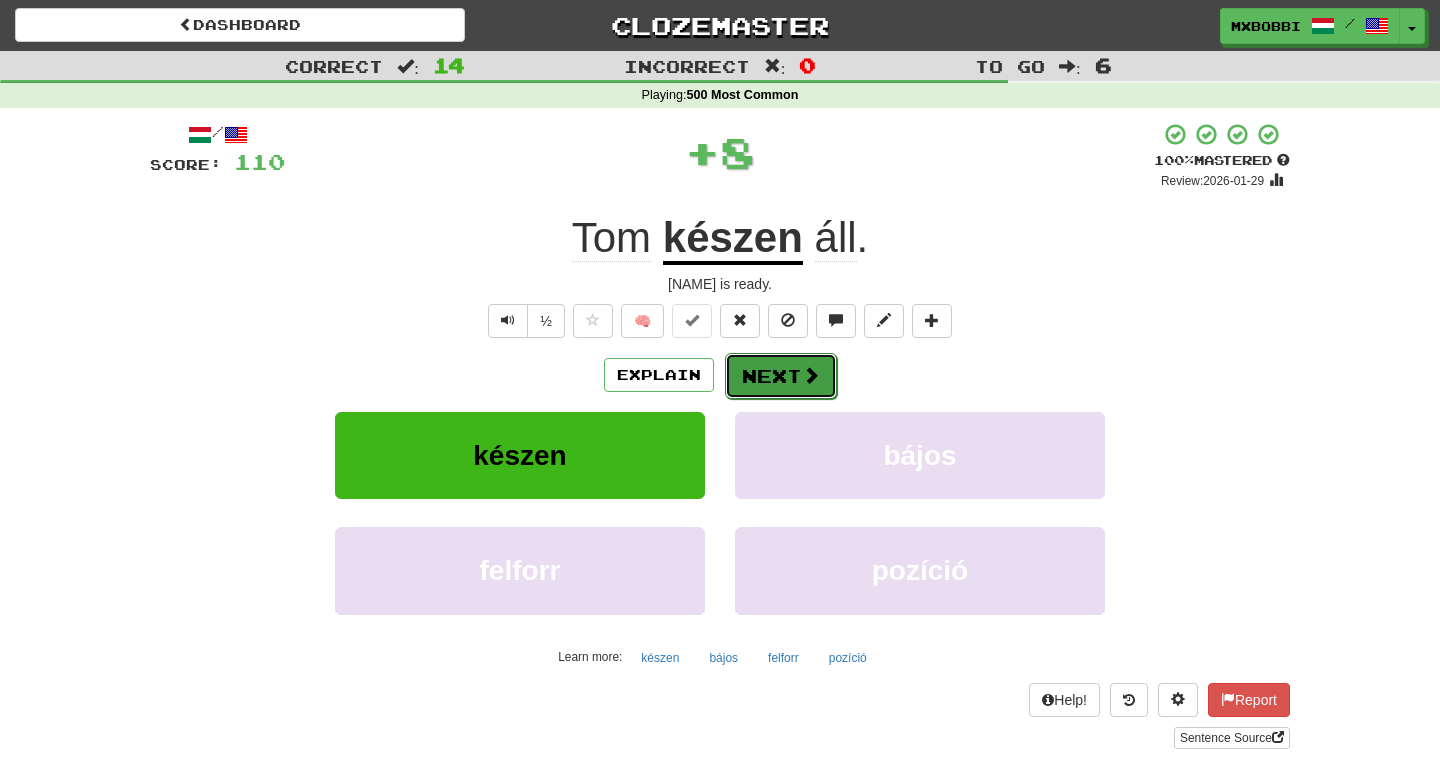 click on "Next" at bounding box center [781, 376] 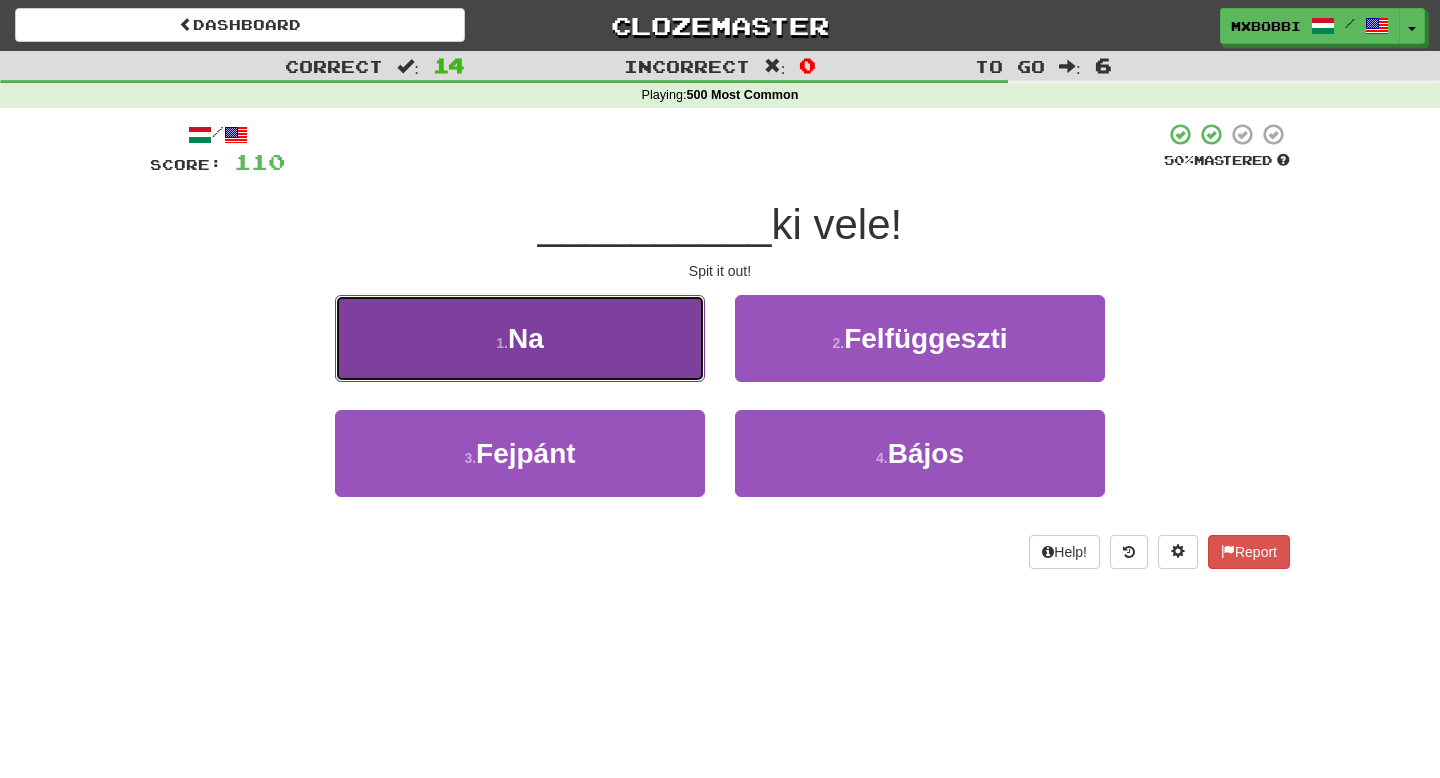 click on "1 .  Na" at bounding box center (520, 338) 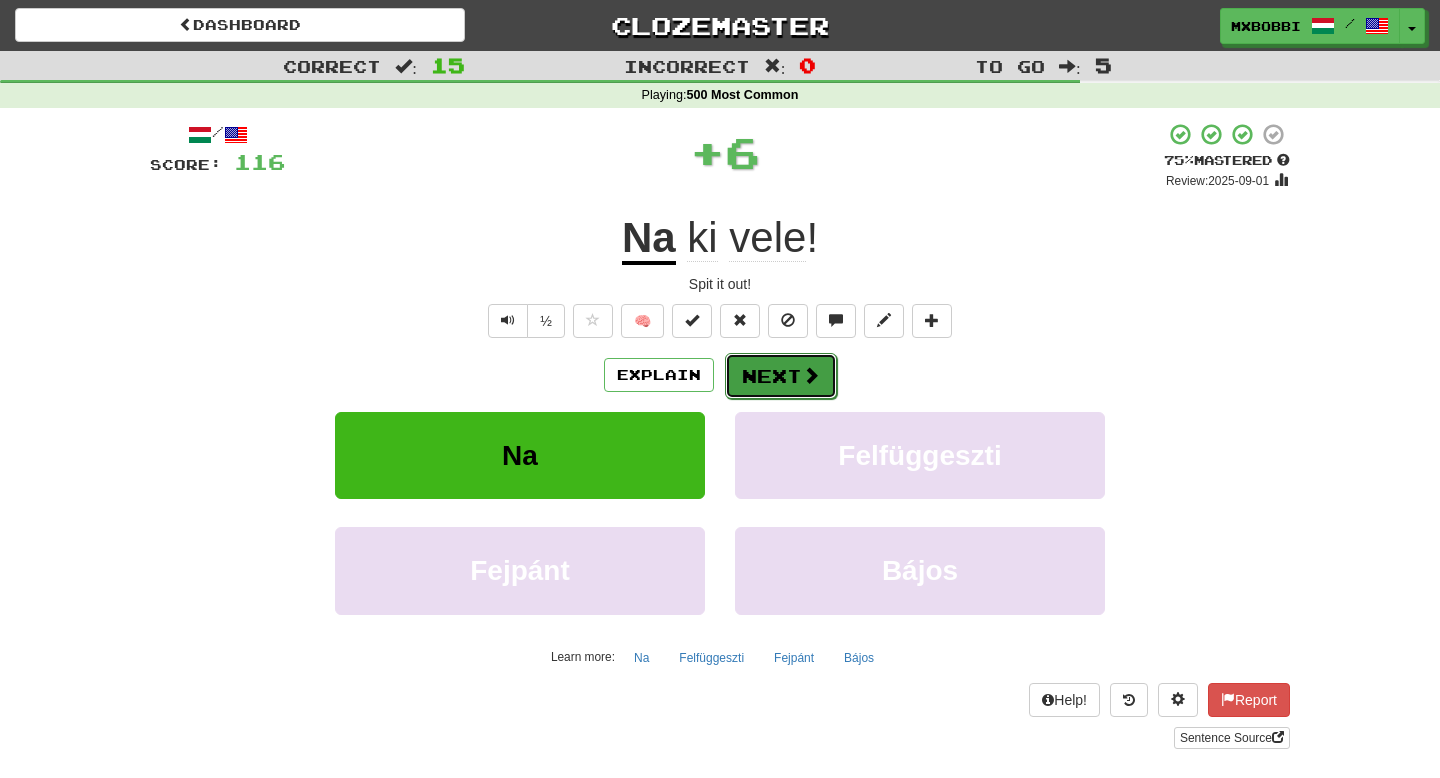click on "Next" at bounding box center (781, 376) 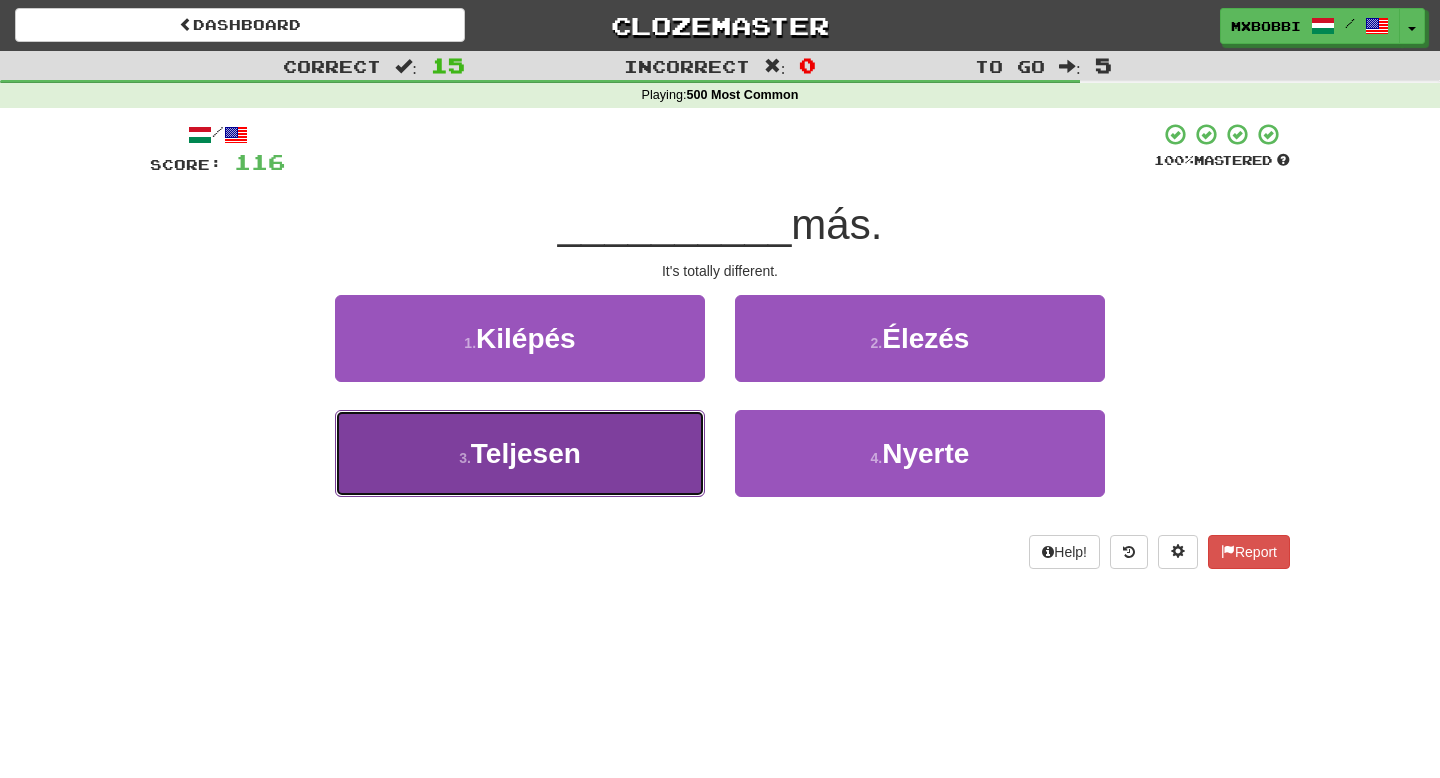 click on "Teljesen" at bounding box center (526, 453) 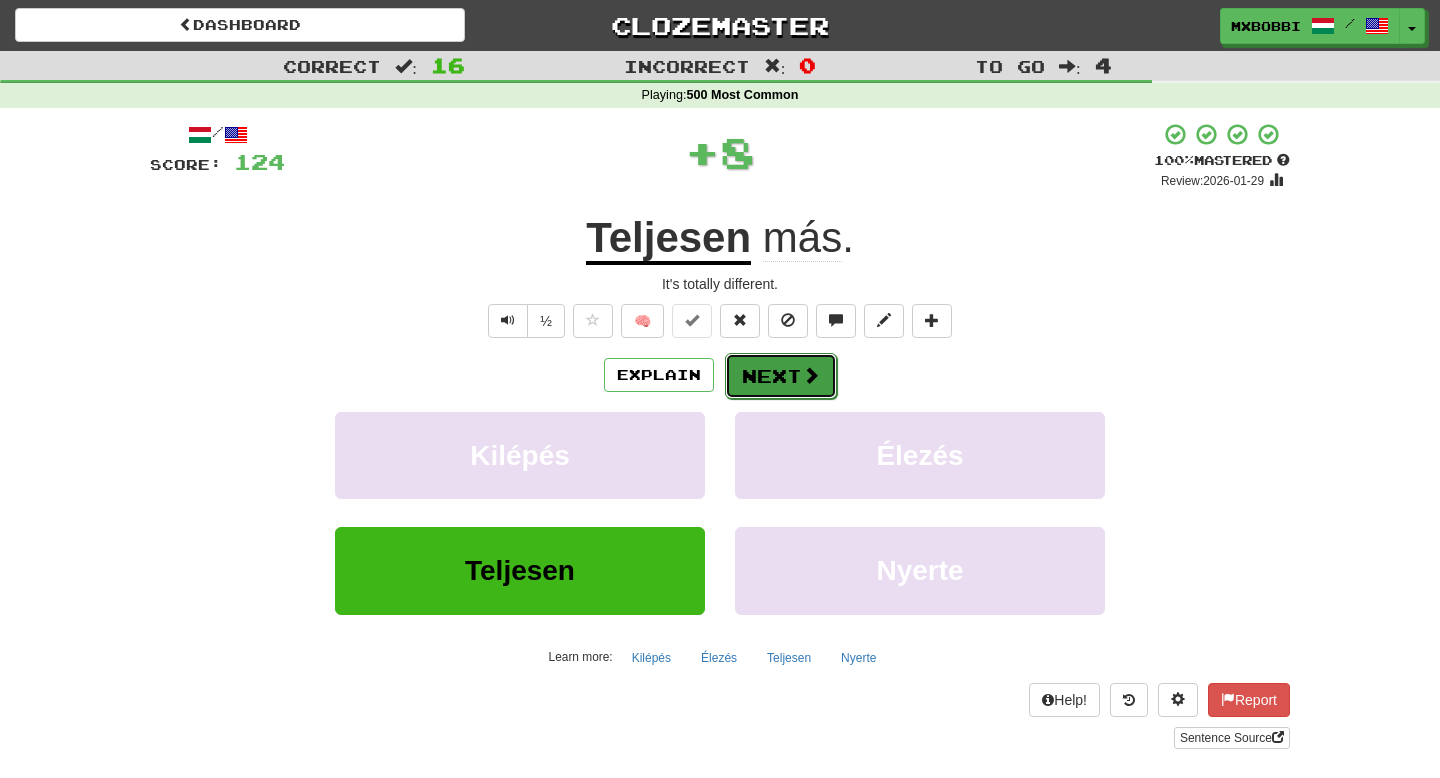 click at bounding box center (811, 375) 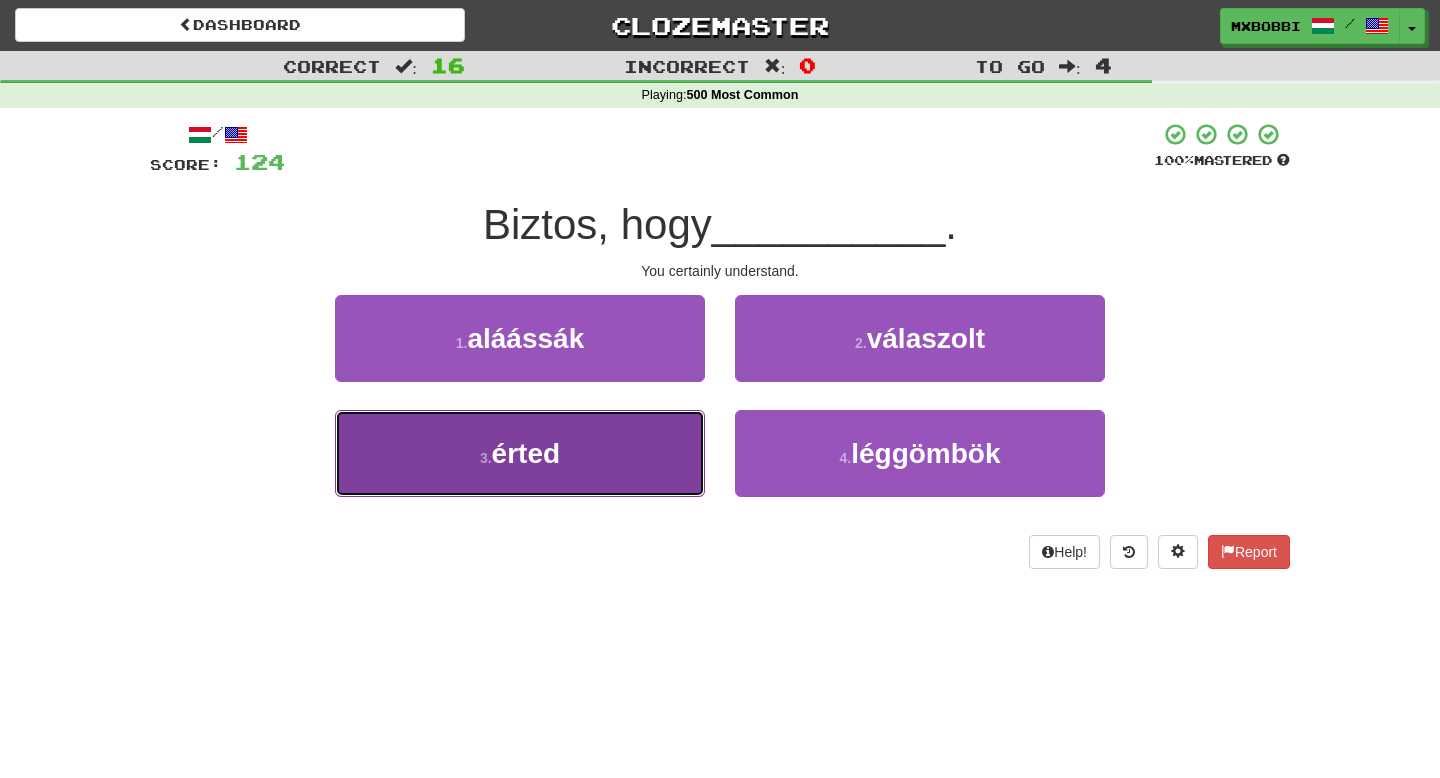 click on "3 .  érted" at bounding box center (520, 453) 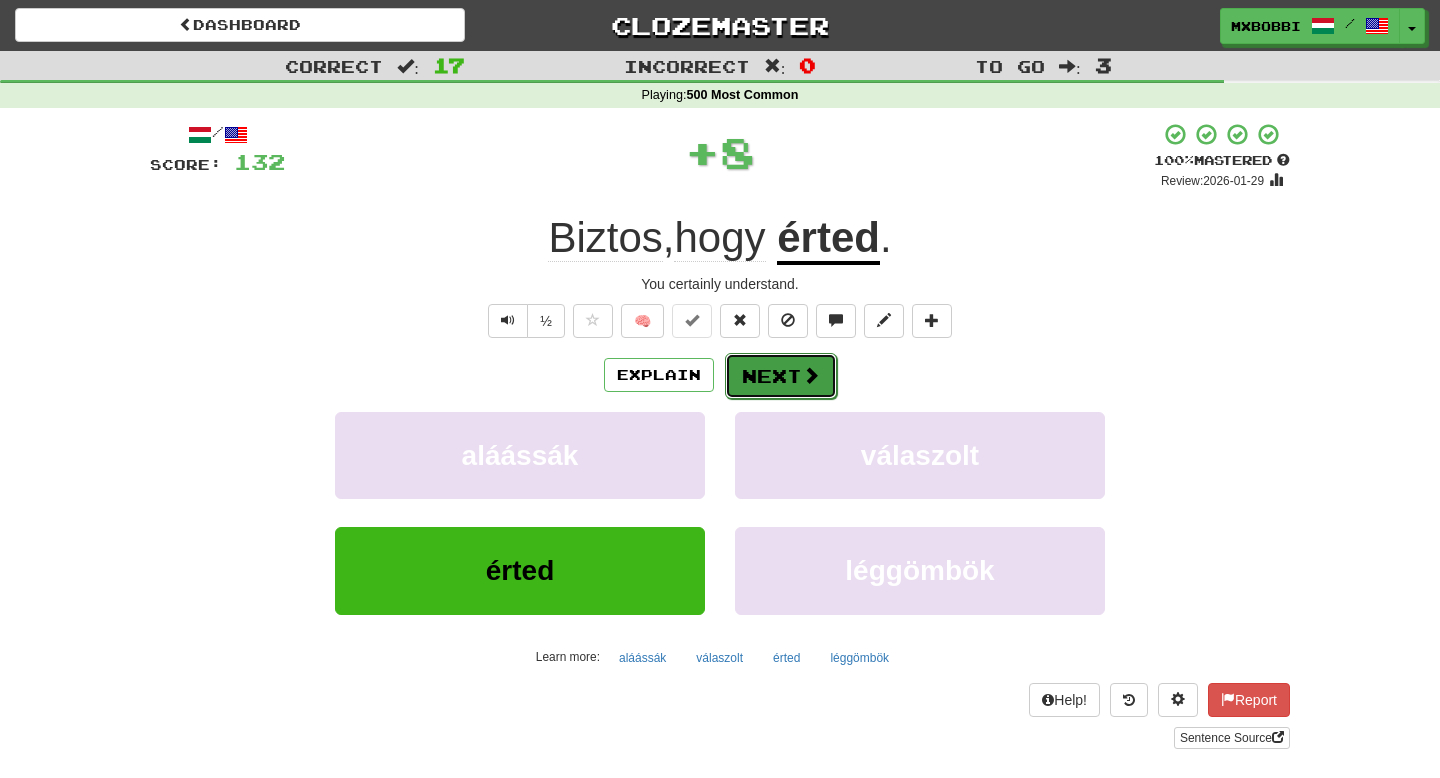 click at bounding box center [811, 375] 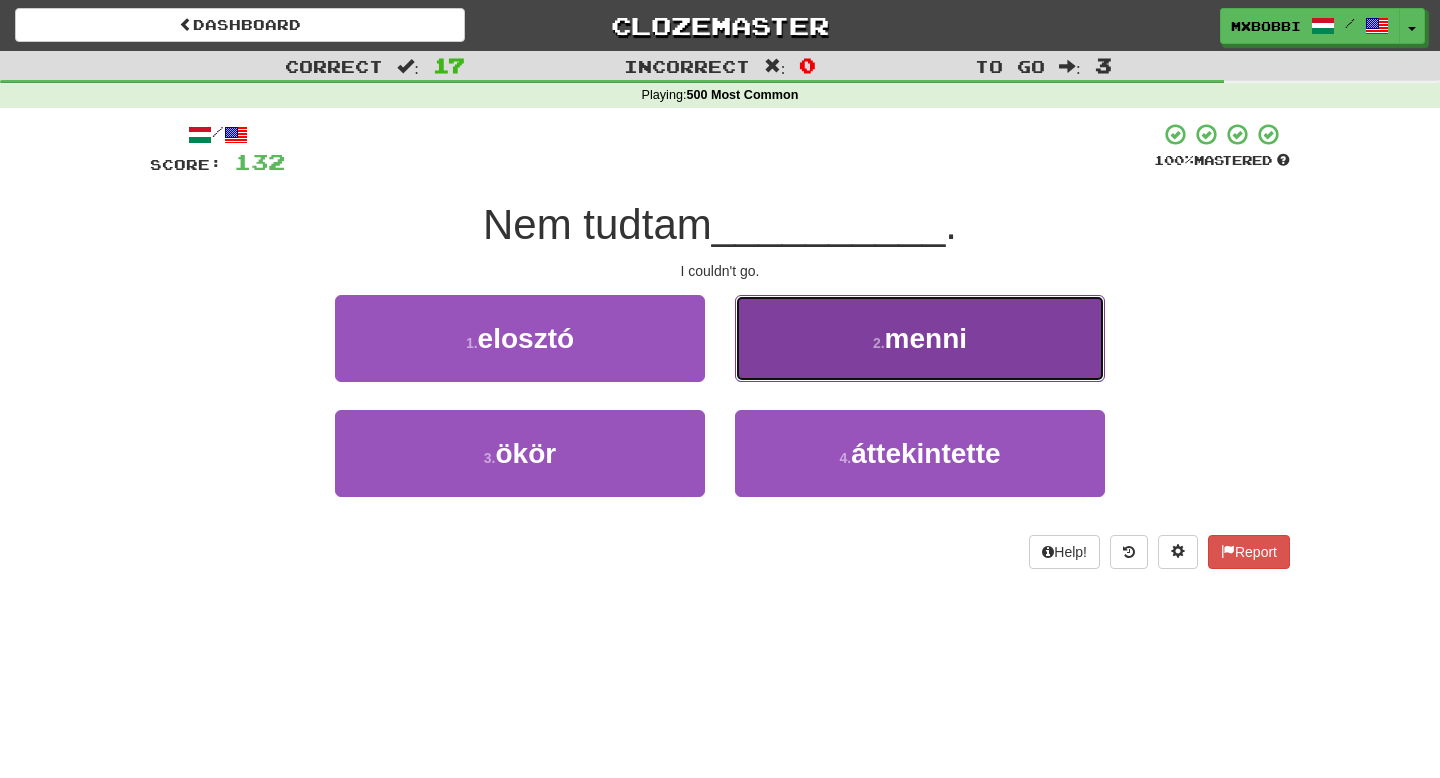 click on "2 .  menni" at bounding box center (920, 338) 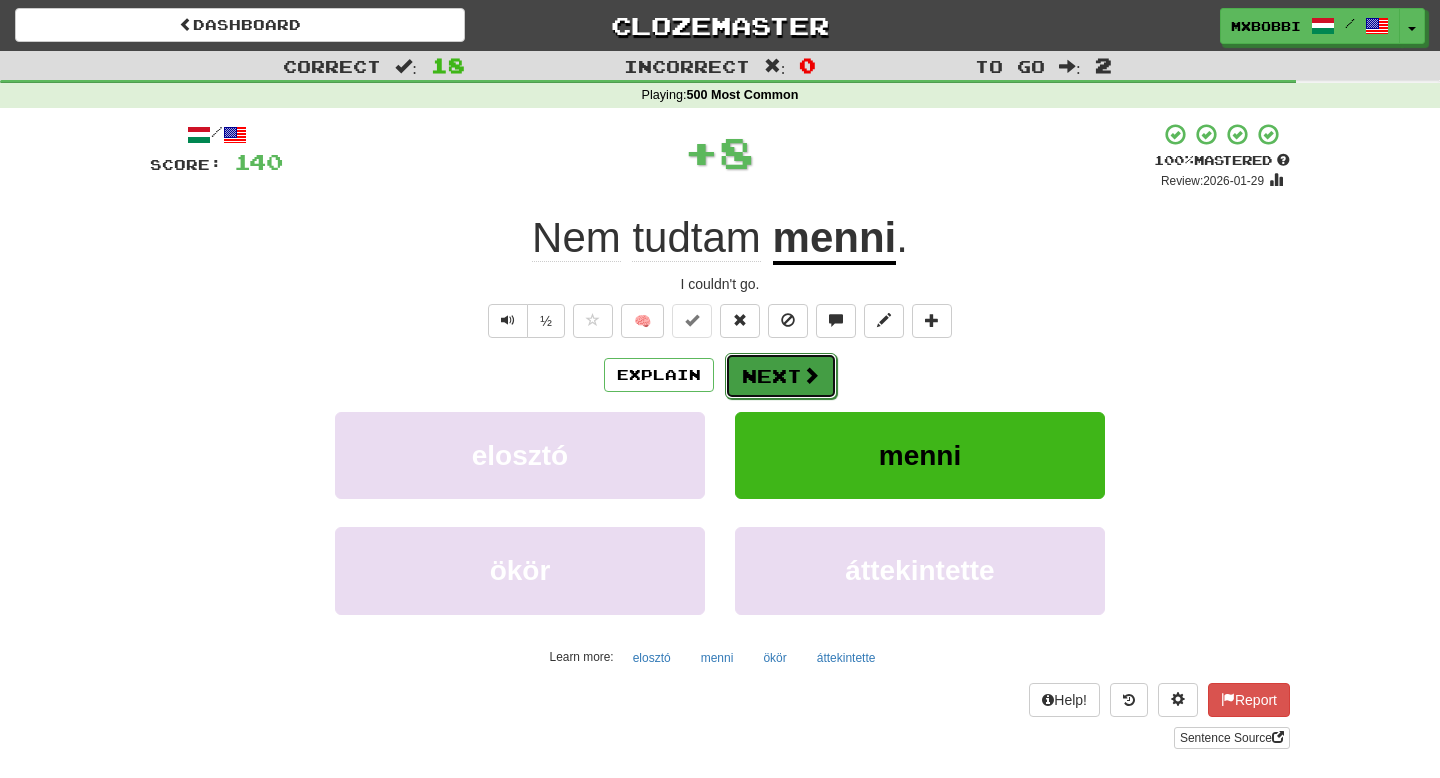 click on "Next" at bounding box center (781, 376) 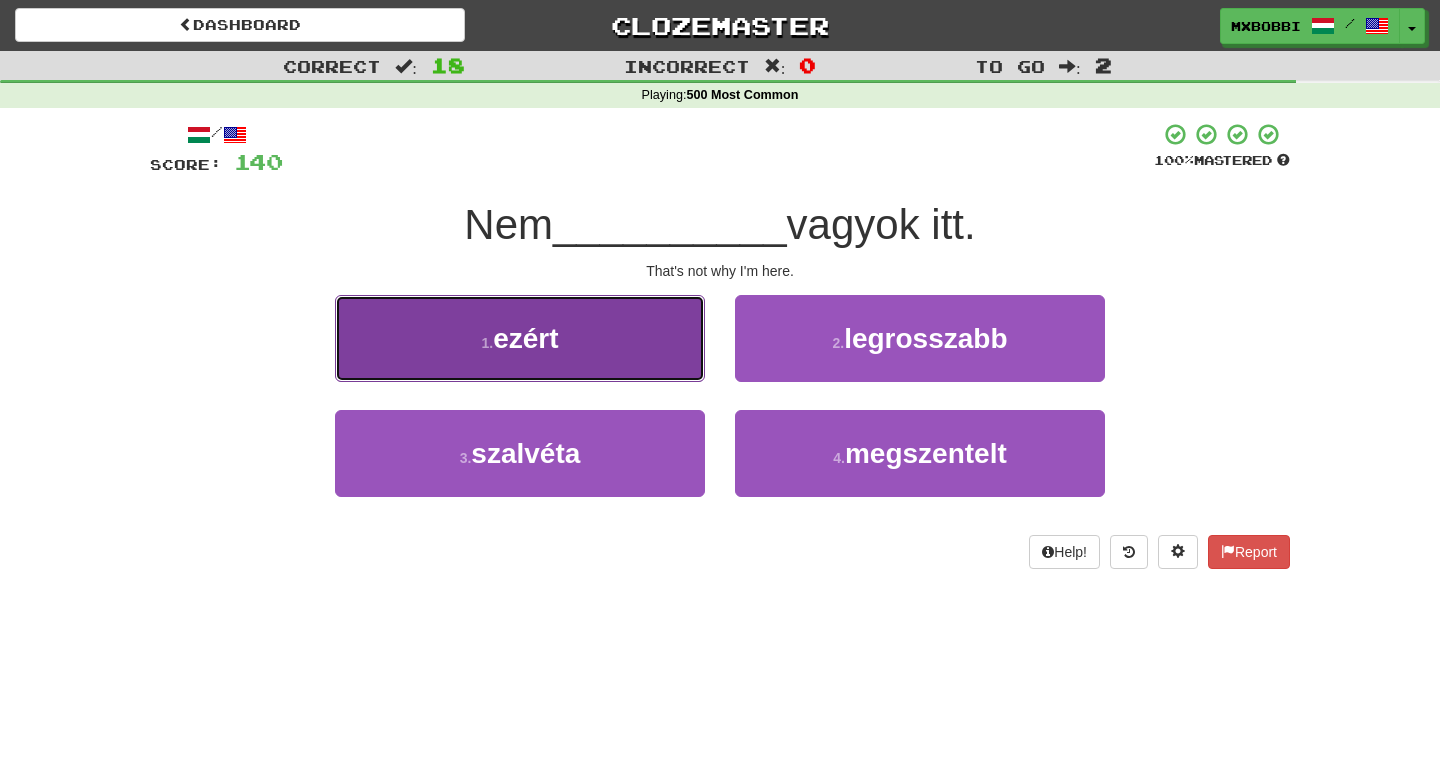 click on "1 .  ezért" at bounding box center (520, 338) 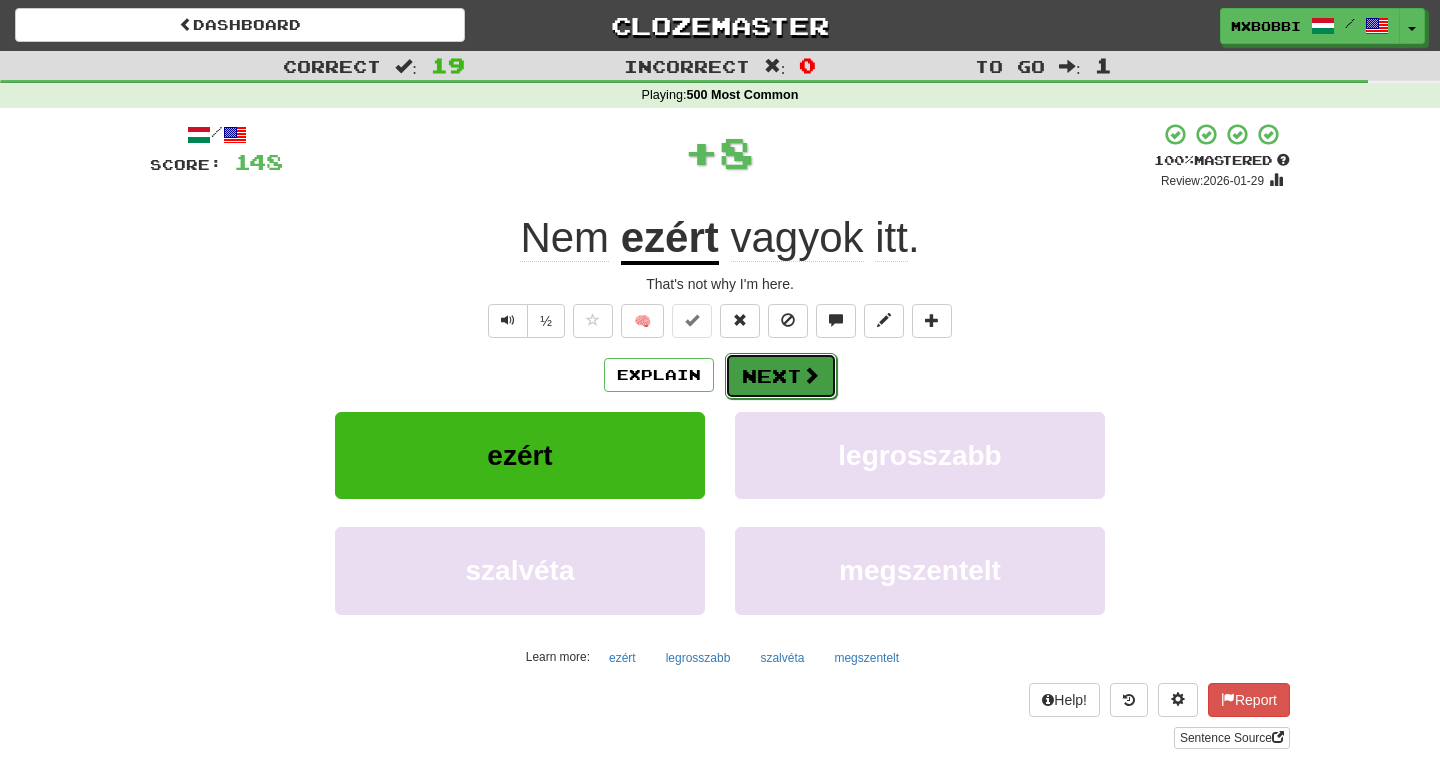 click on "Next" at bounding box center [781, 376] 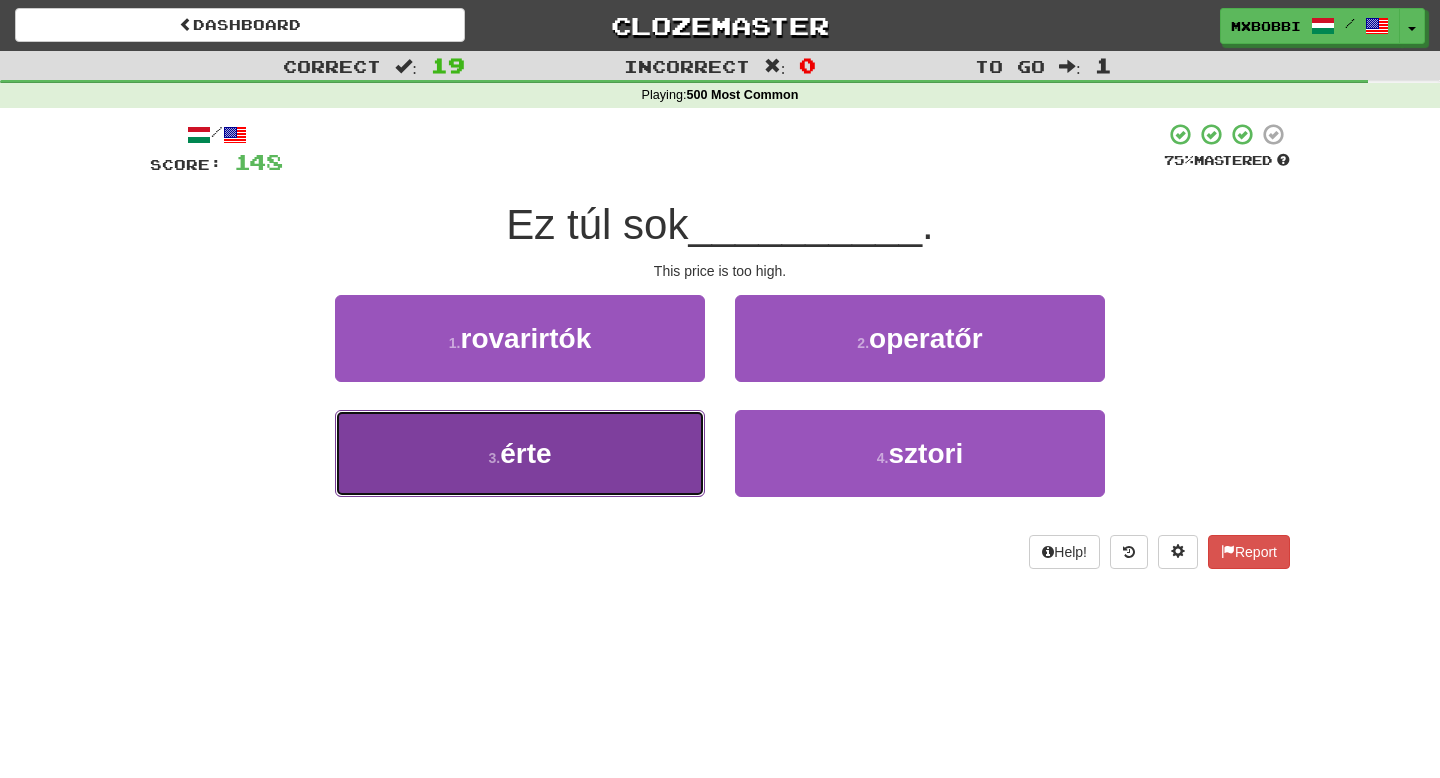 click on "3 .  érte" at bounding box center [520, 453] 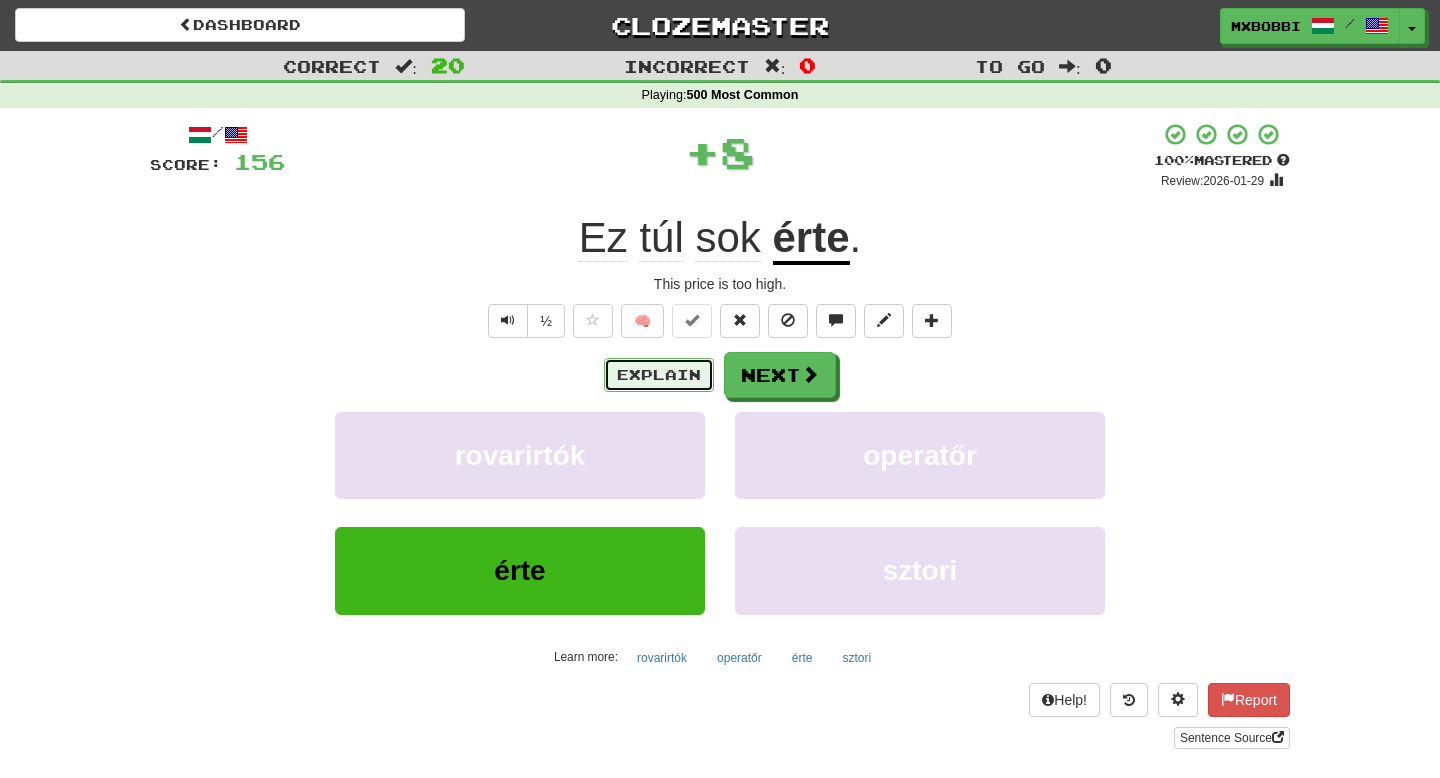 click on "Explain" at bounding box center [659, 375] 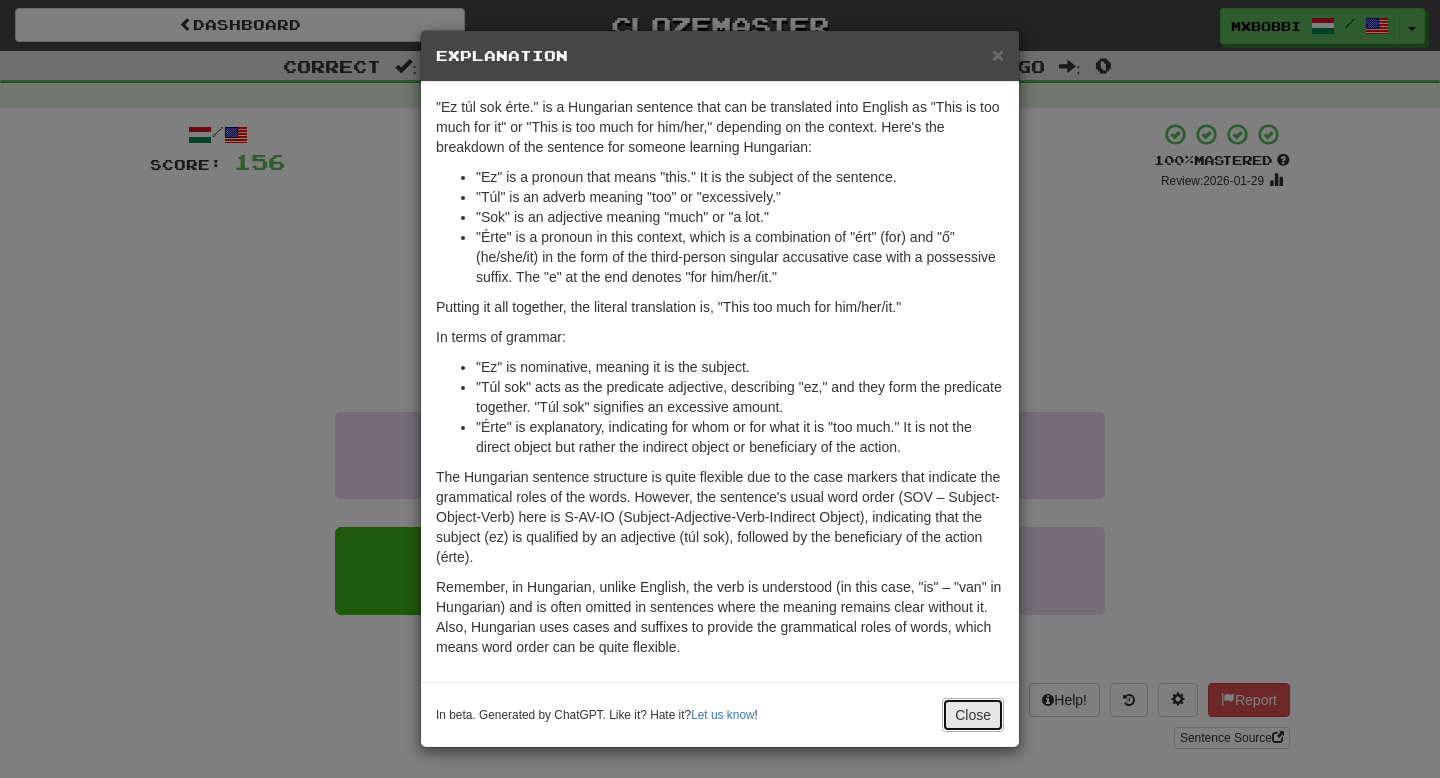 click on "Close" at bounding box center [973, 715] 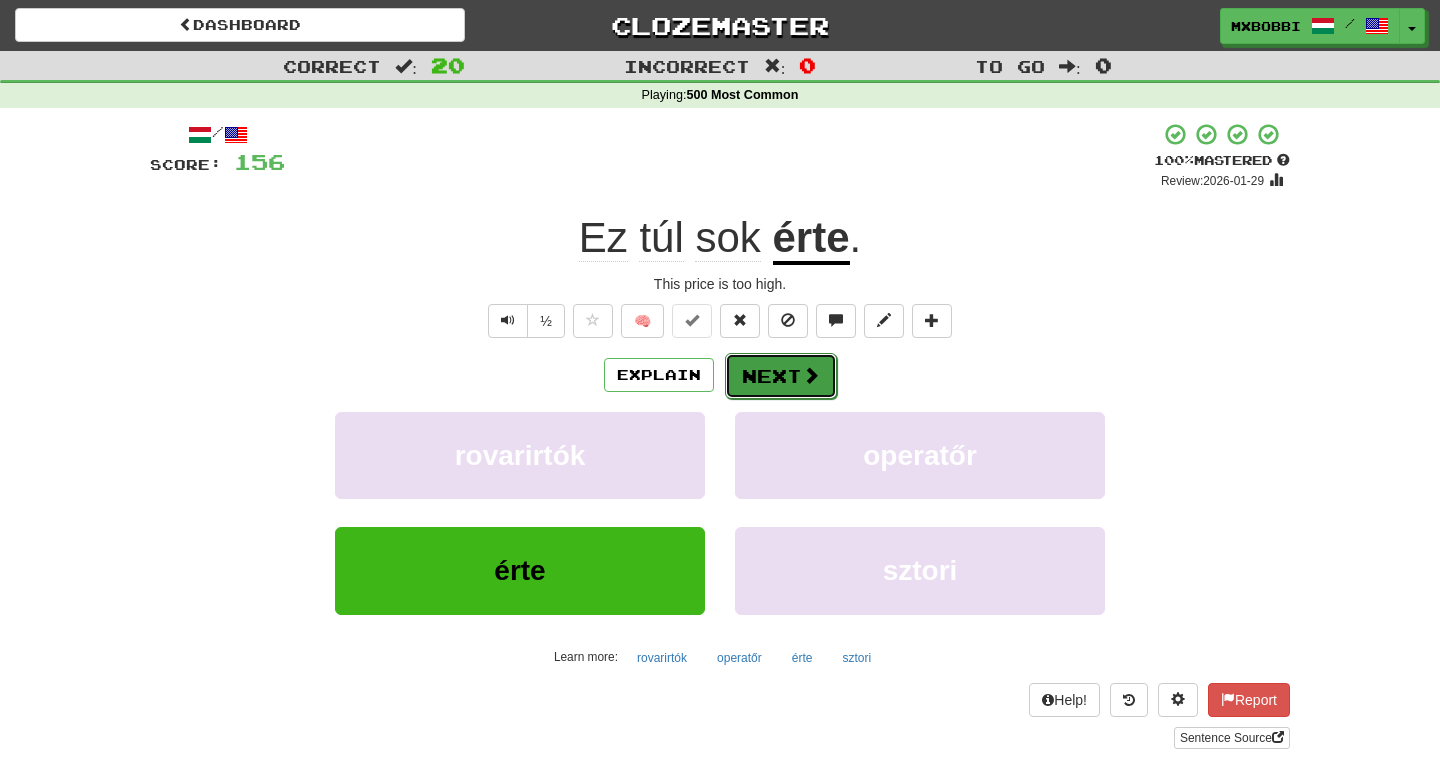 click on "Next" at bounding box center [781, 376] 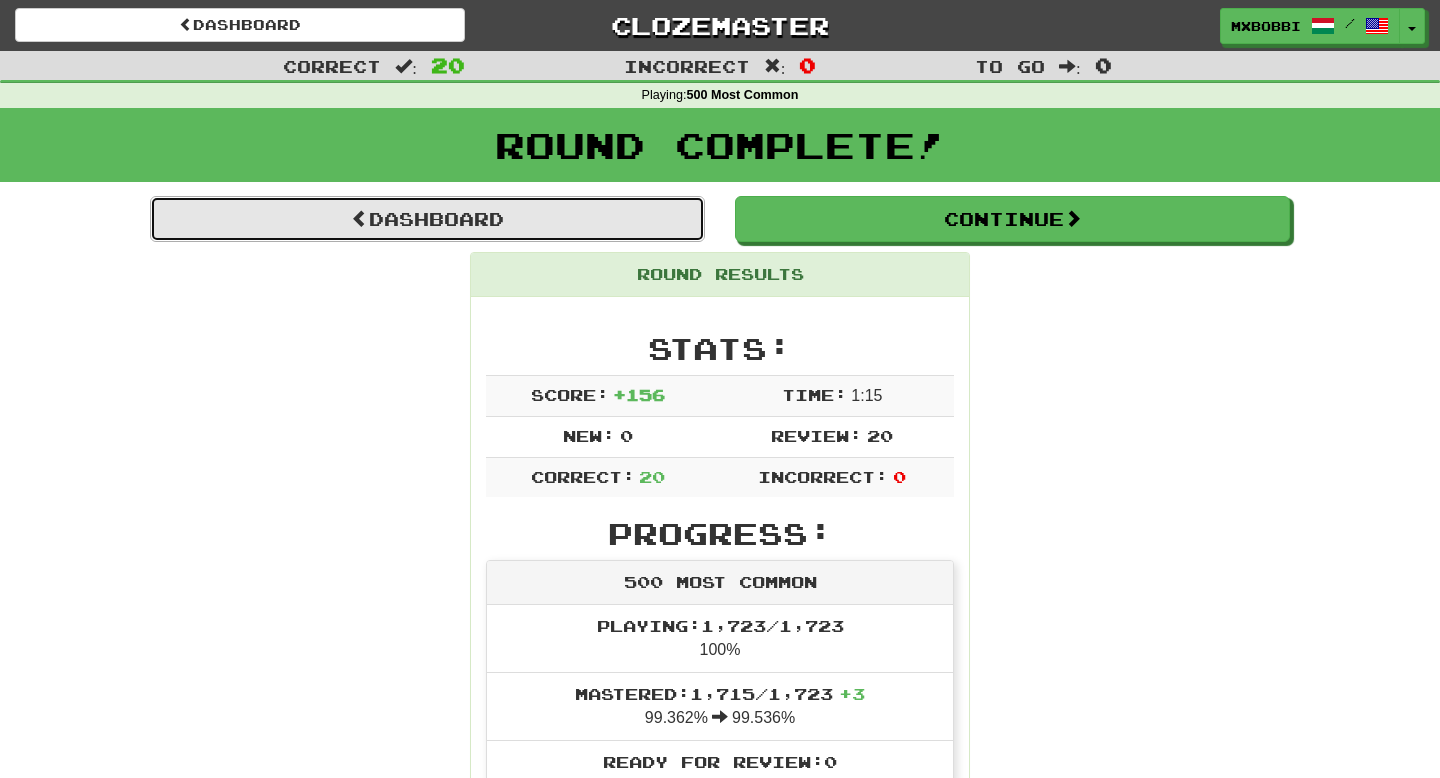 click on "Dashboard" at bounding box center [427, 219] 